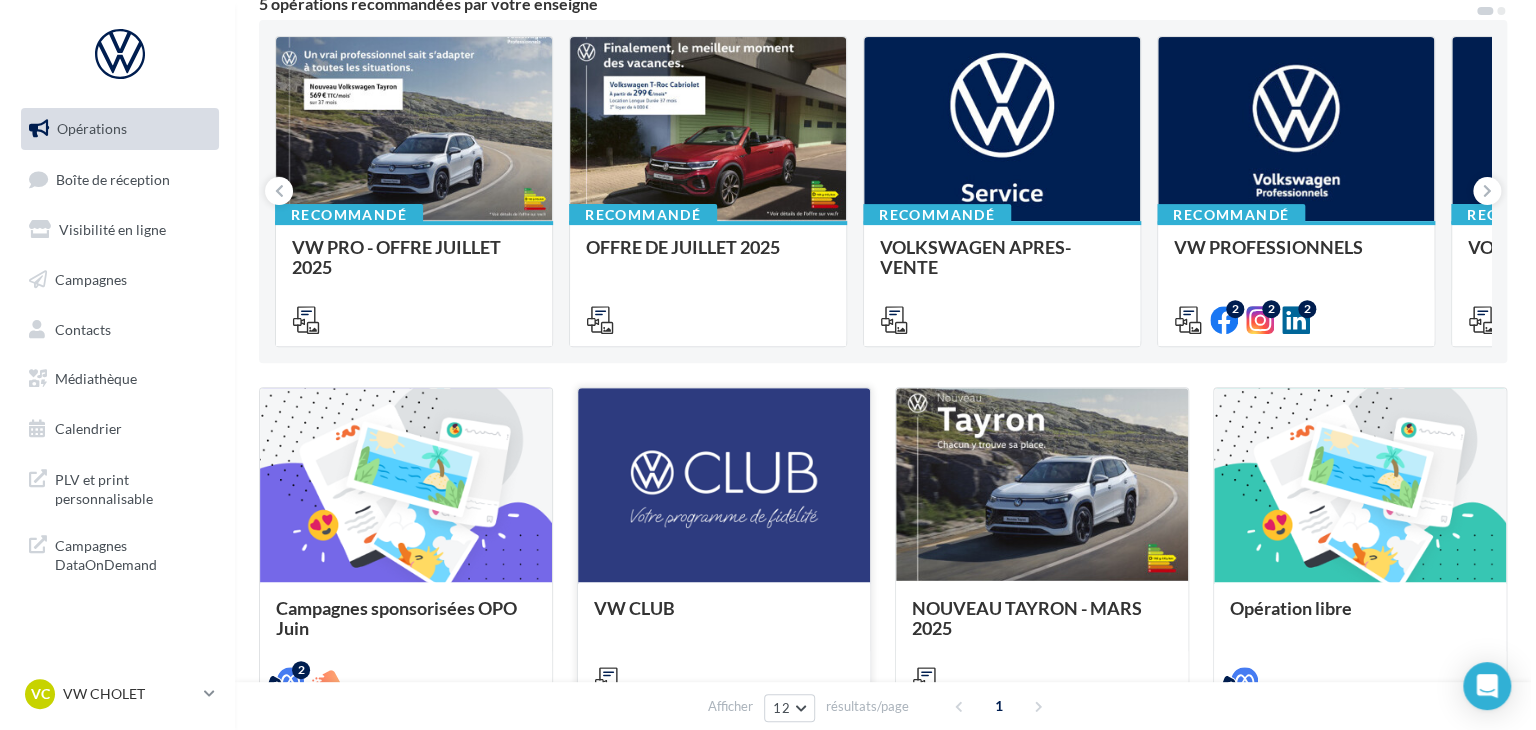 scroll, scrollTop: 0, scrollLeft: 0, axis: both 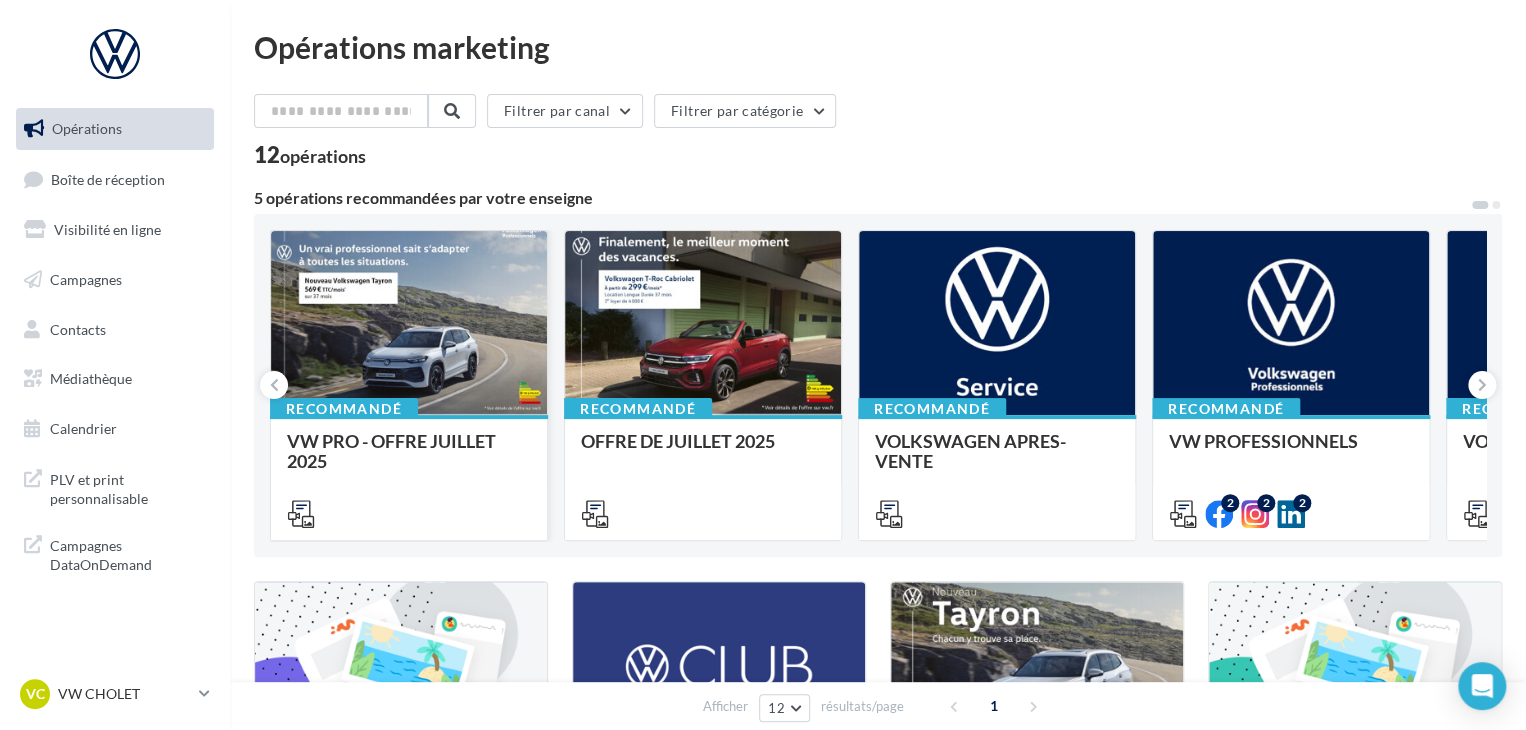 click at bounding box center [409, 512] 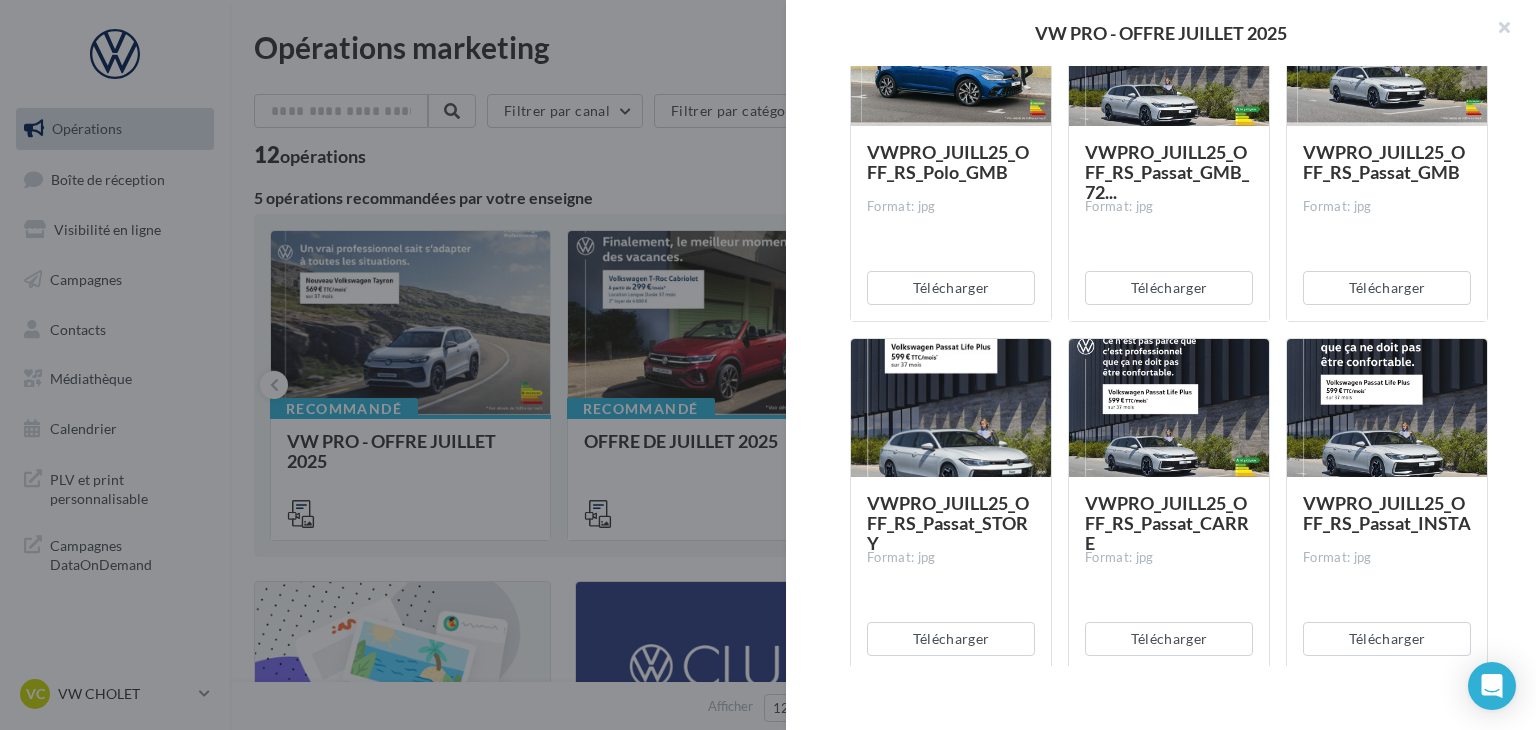 scroll, scrollTop: 2787, scrollLeft: 0, axis: vertical 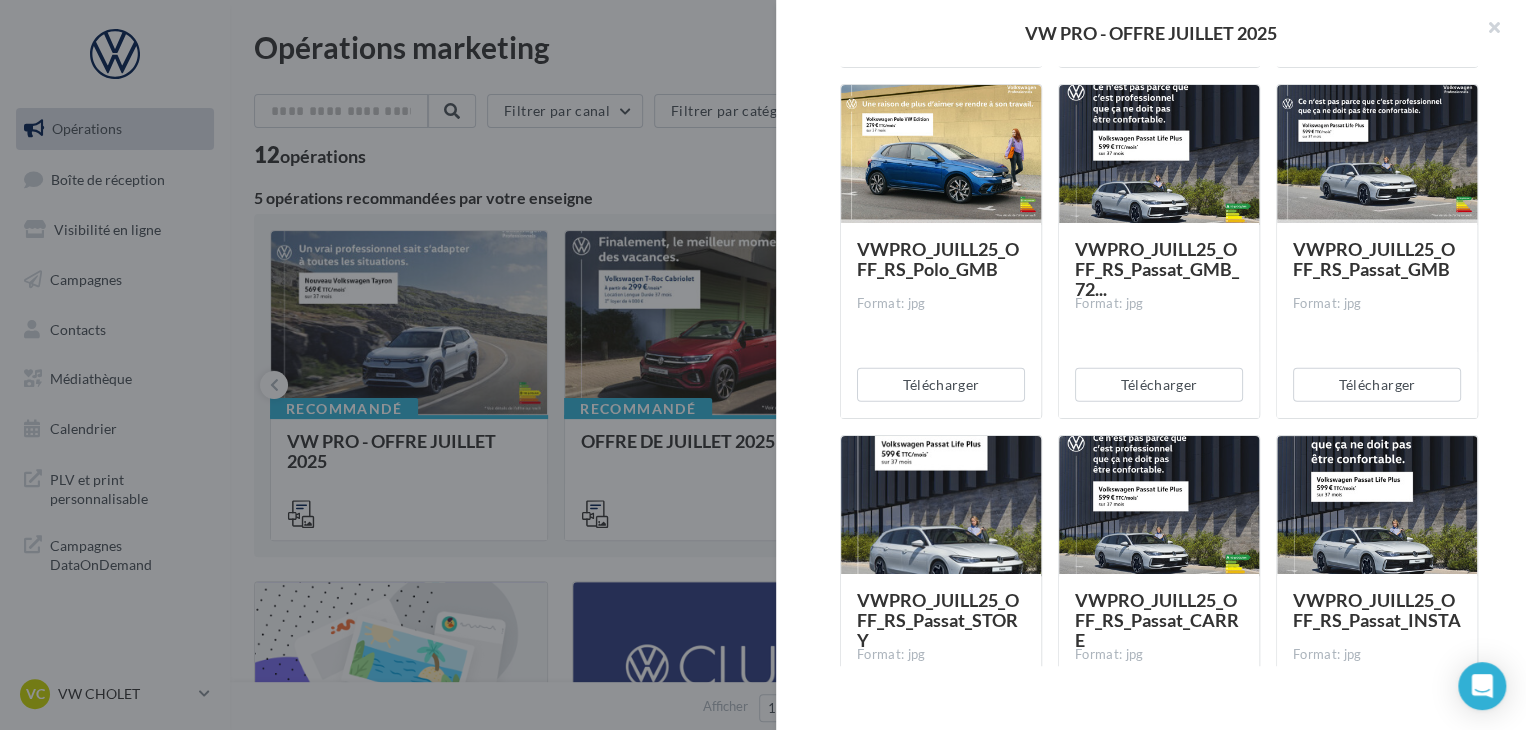 click at bounding box center [763, 365] 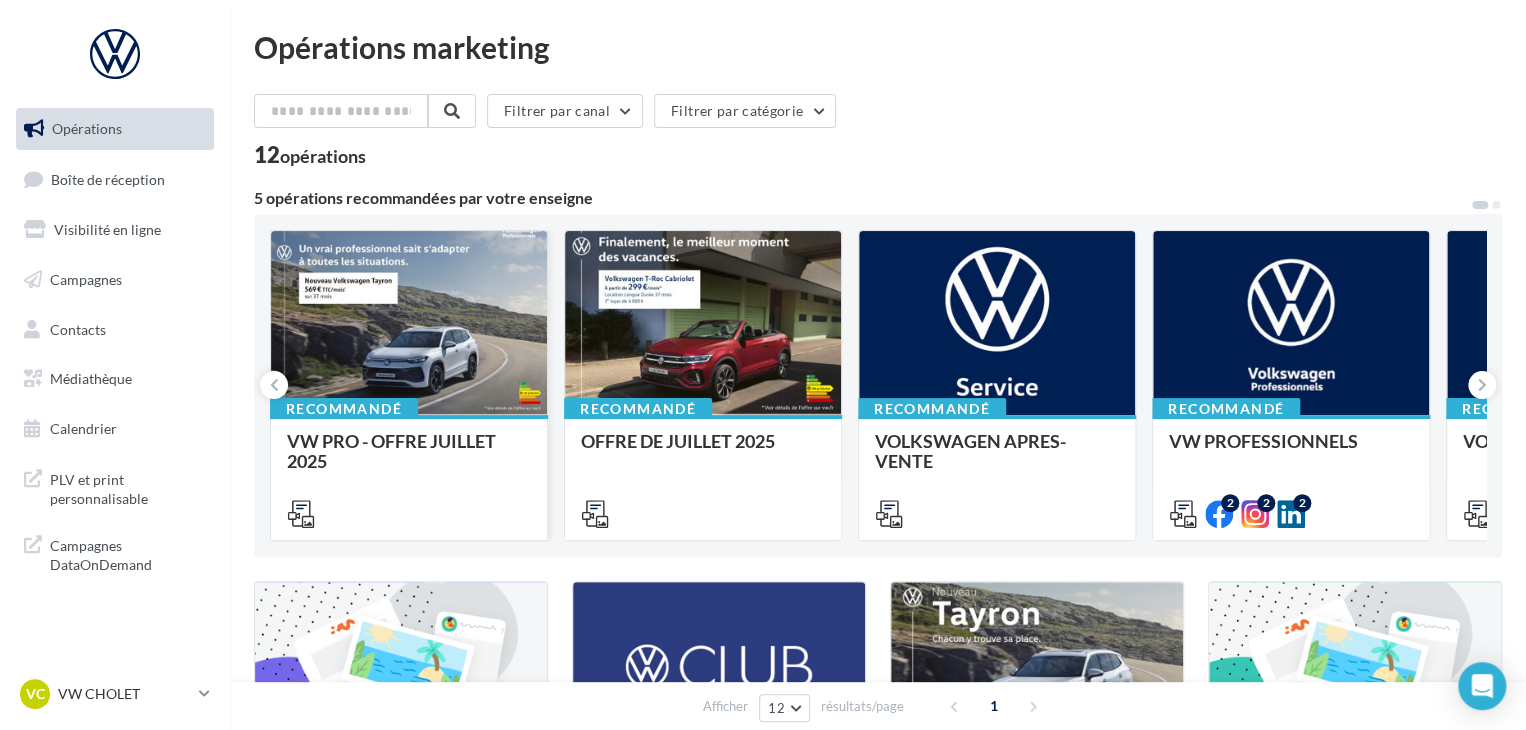 click on "VW PRO - OFFRE JUILLET 2025" at bounding box center (409, 476) 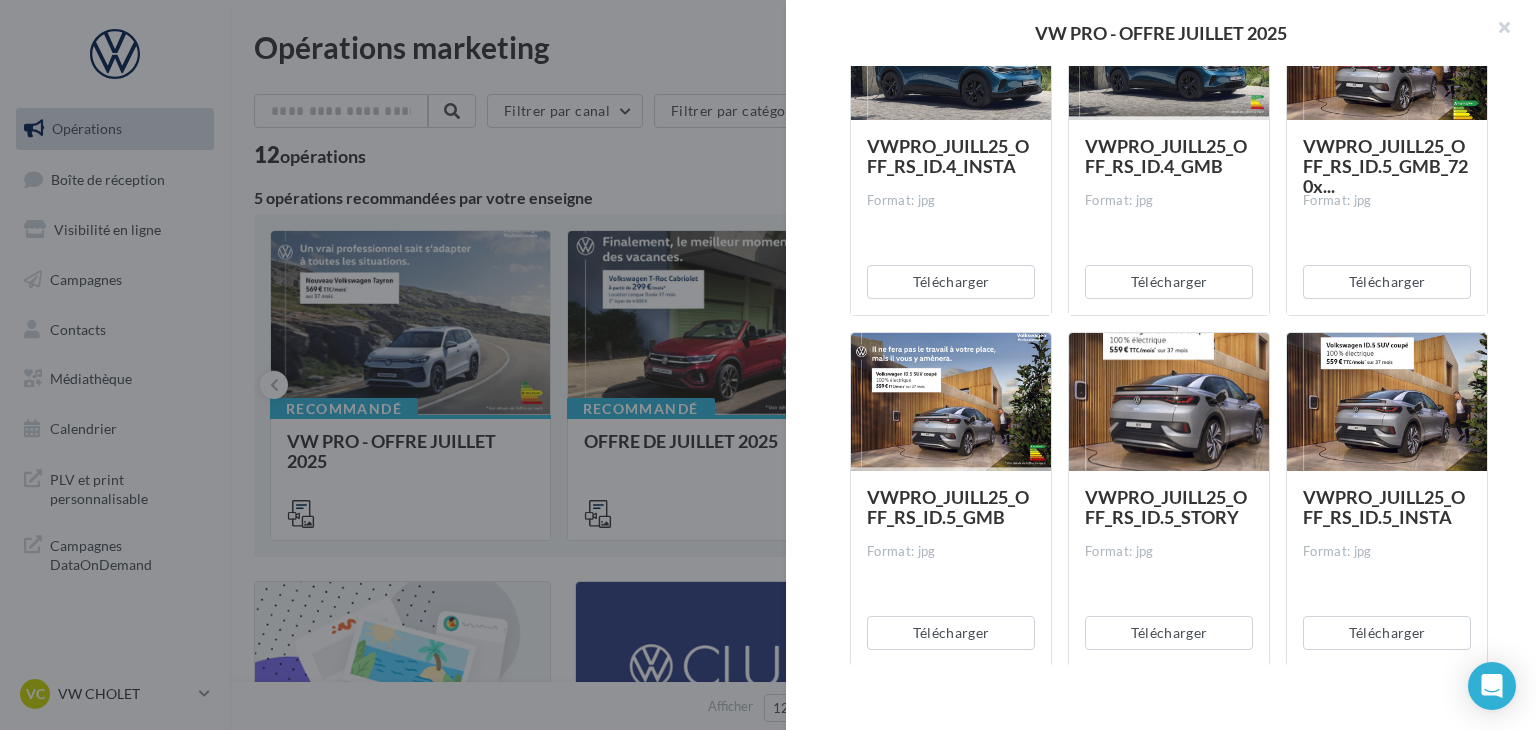 scroll, scrollTop: 7486, scrollLeft: 0, axis: vertical 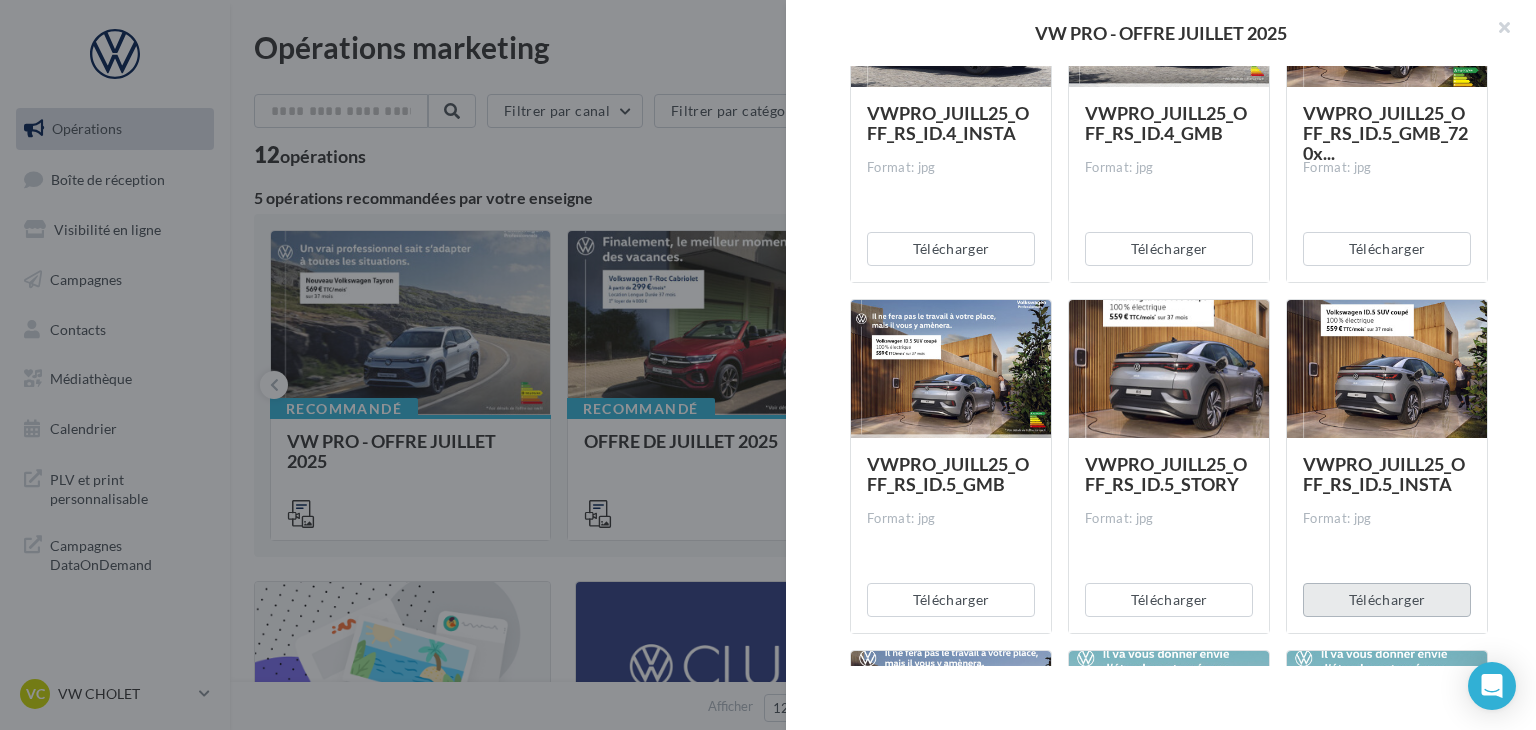 click on "Télécharger" at bounding box center (1387, 600) 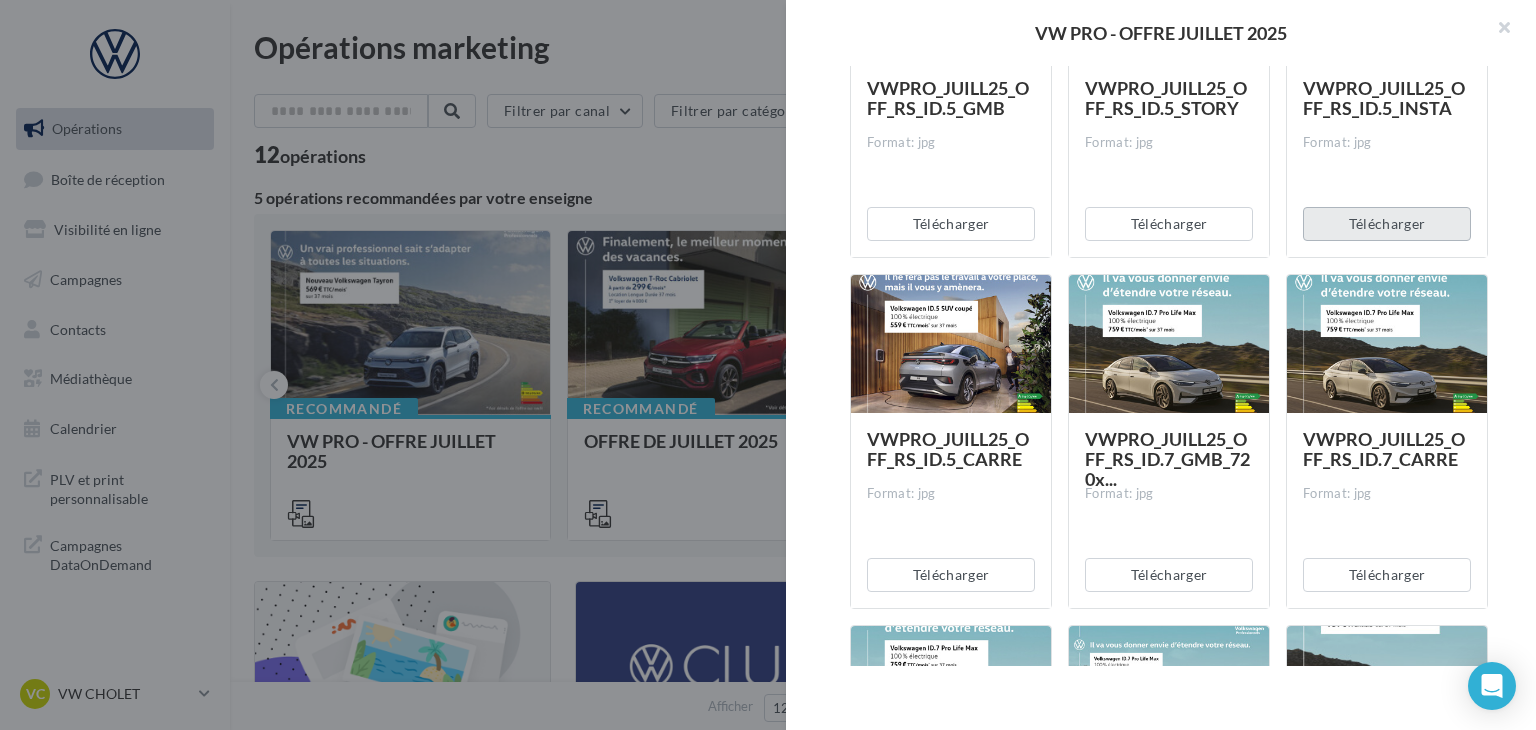 scroll, scrollTop: 7887, scrollLeft: 0, axis: vertical 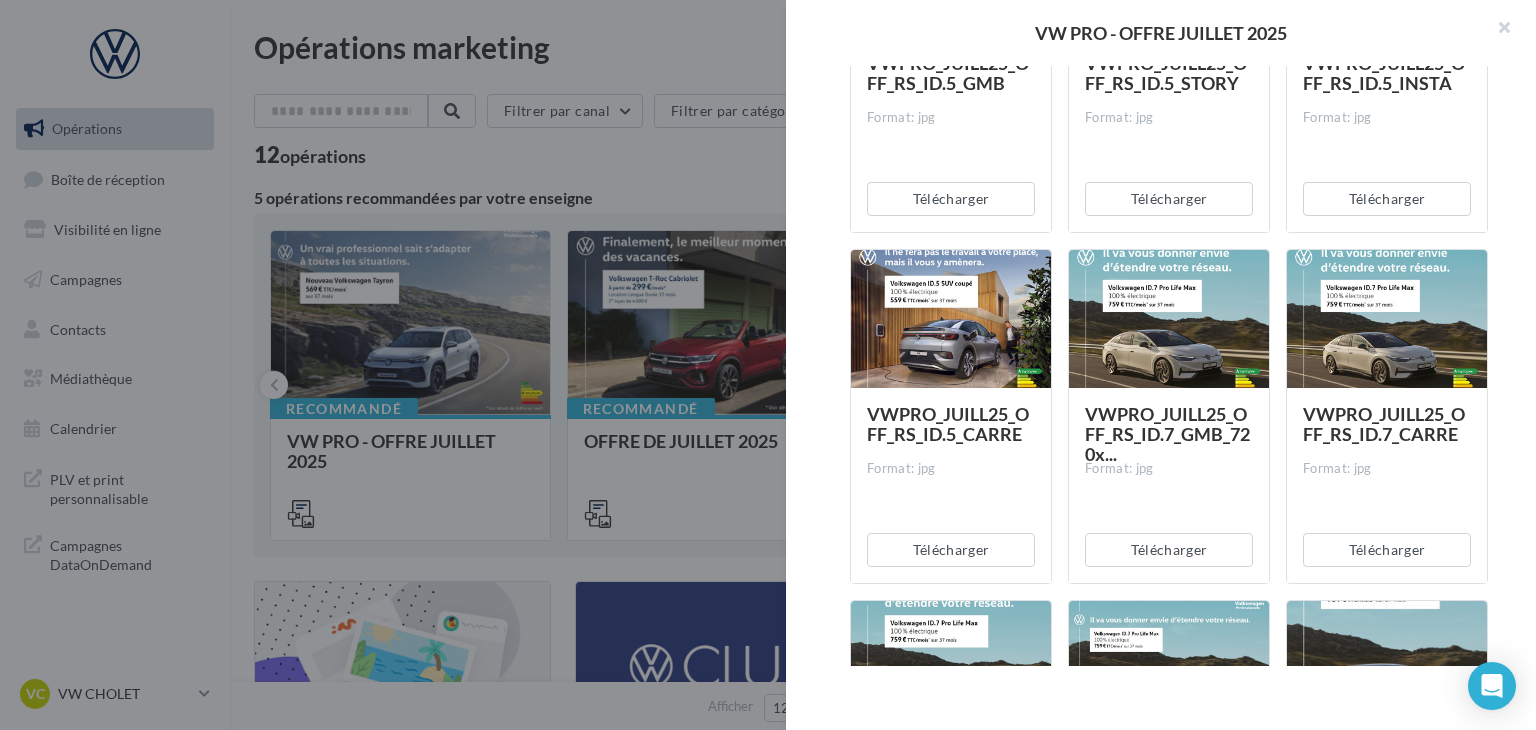 click on "Télécharger" at bounding box center (951, 550) 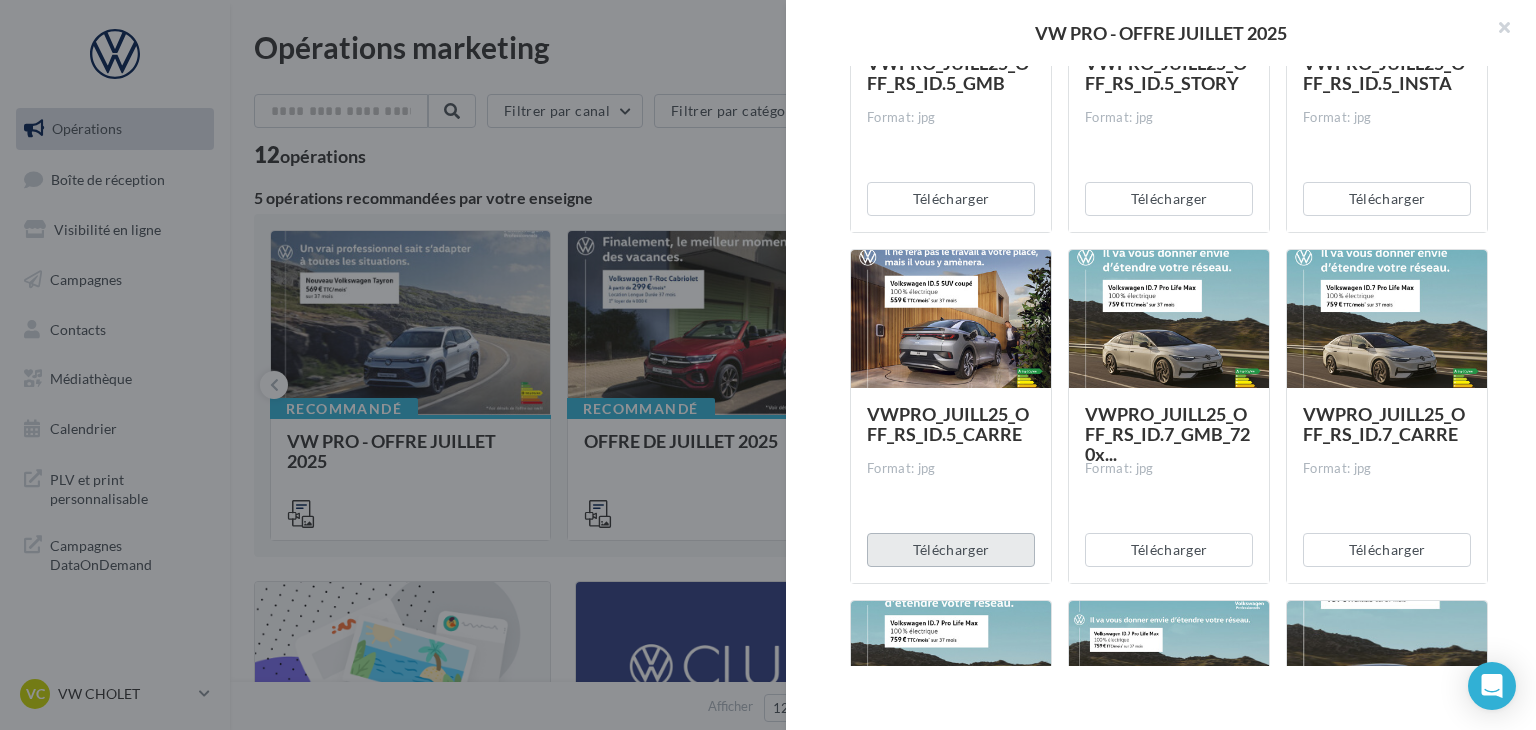 click on "Télécharger" at bounding box center (951, 550) 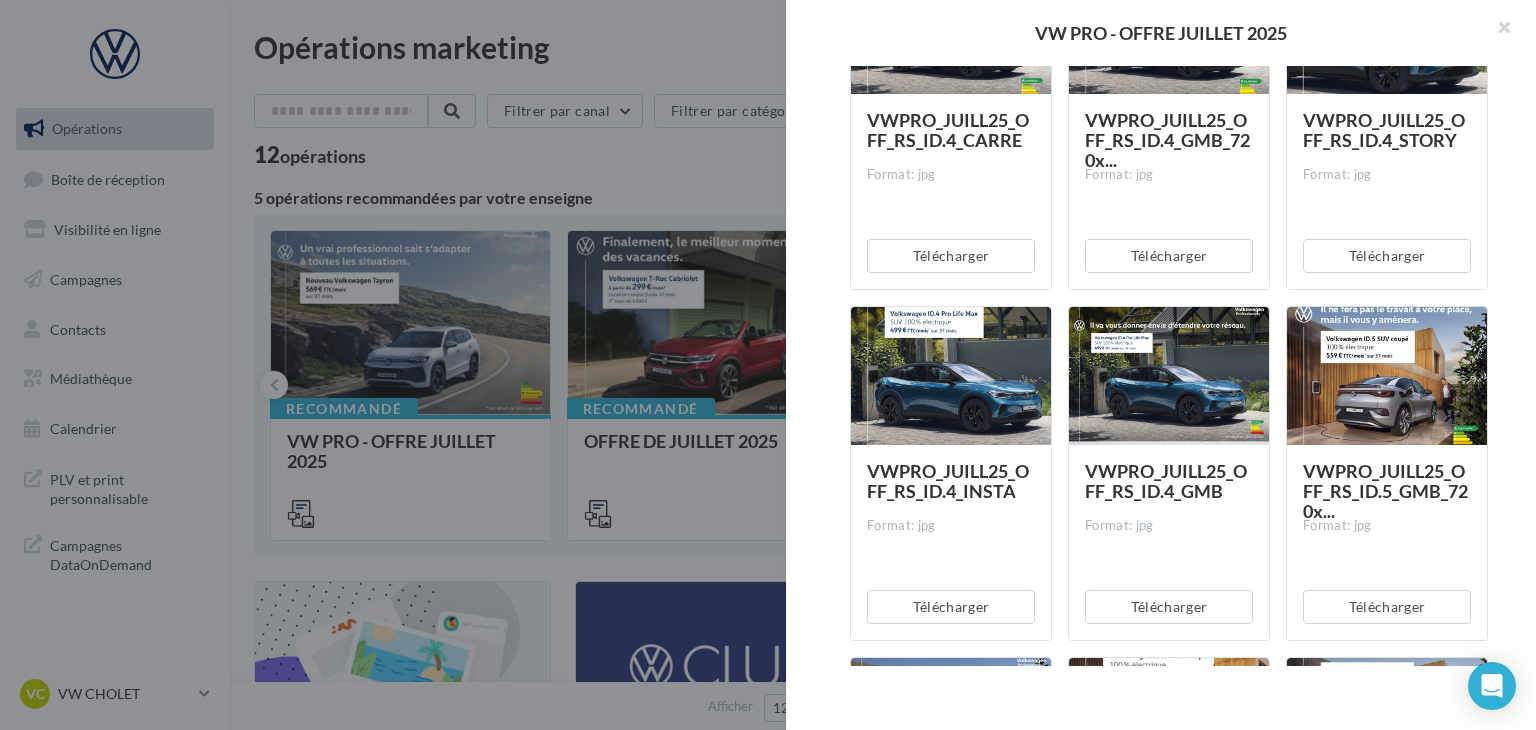 scroll, scrollTop: 7087, scrollLeft: 0, axis: vertical 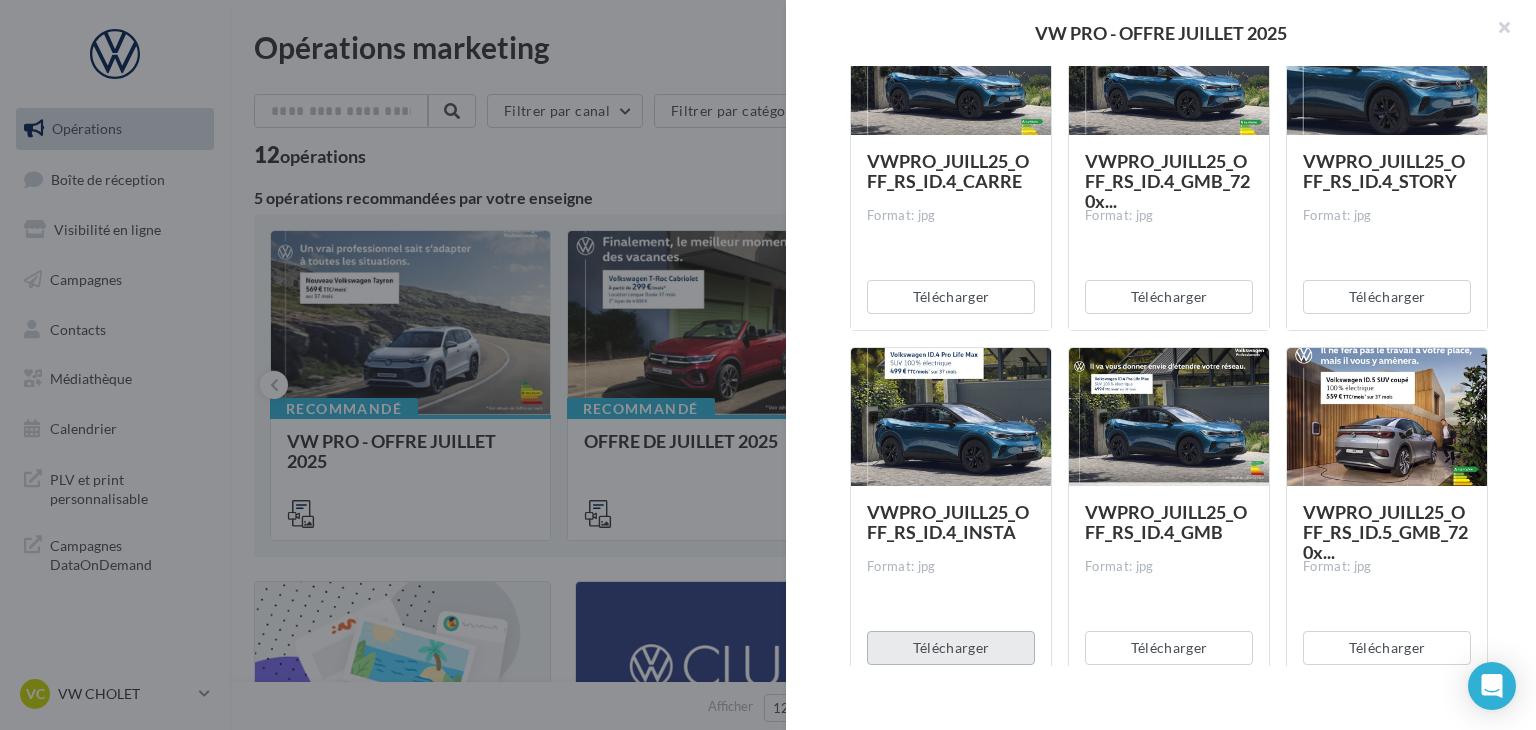 click on "Télécharger" at bounding box center (951, 648) 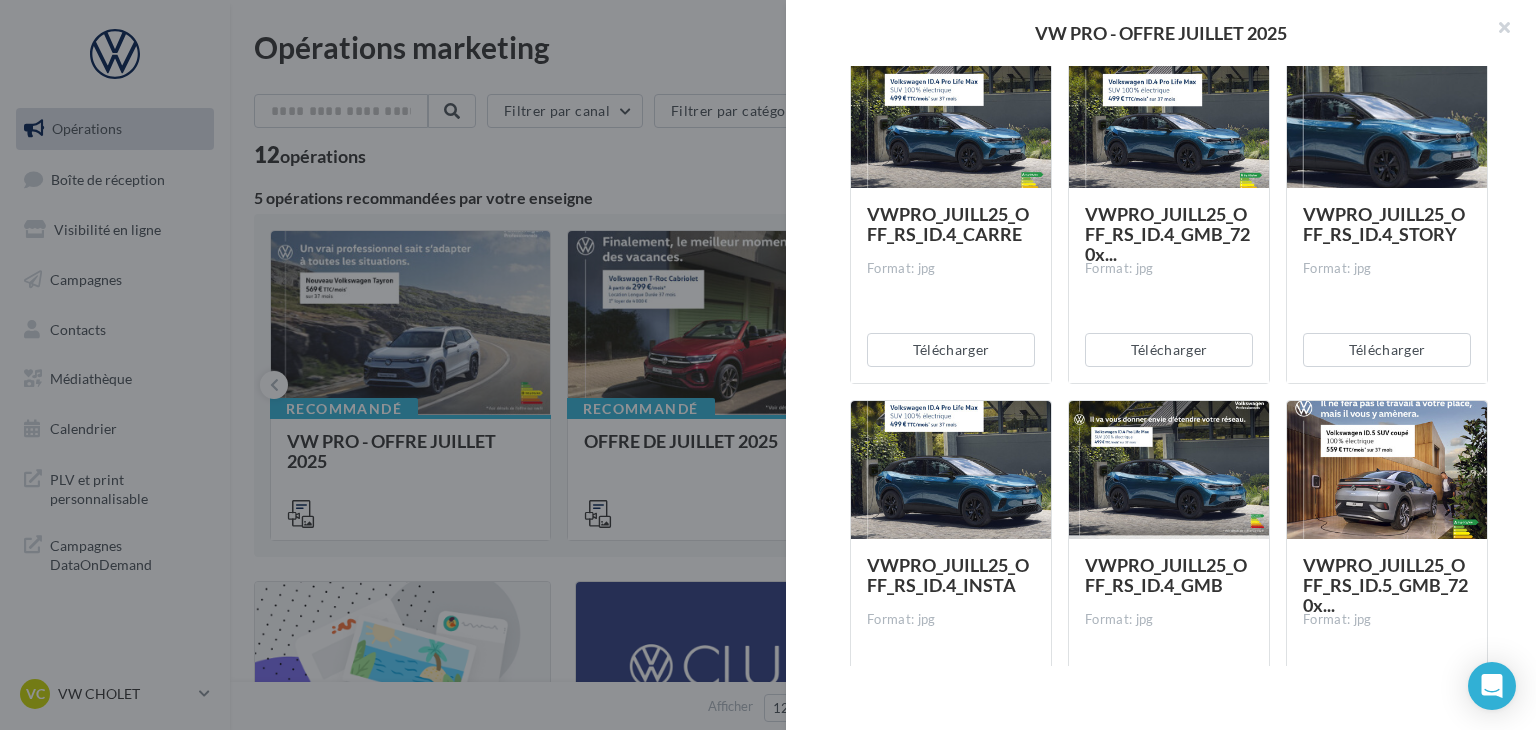 scroll, scrollTop: 6987, scrollLeft: 0, axis: vertical 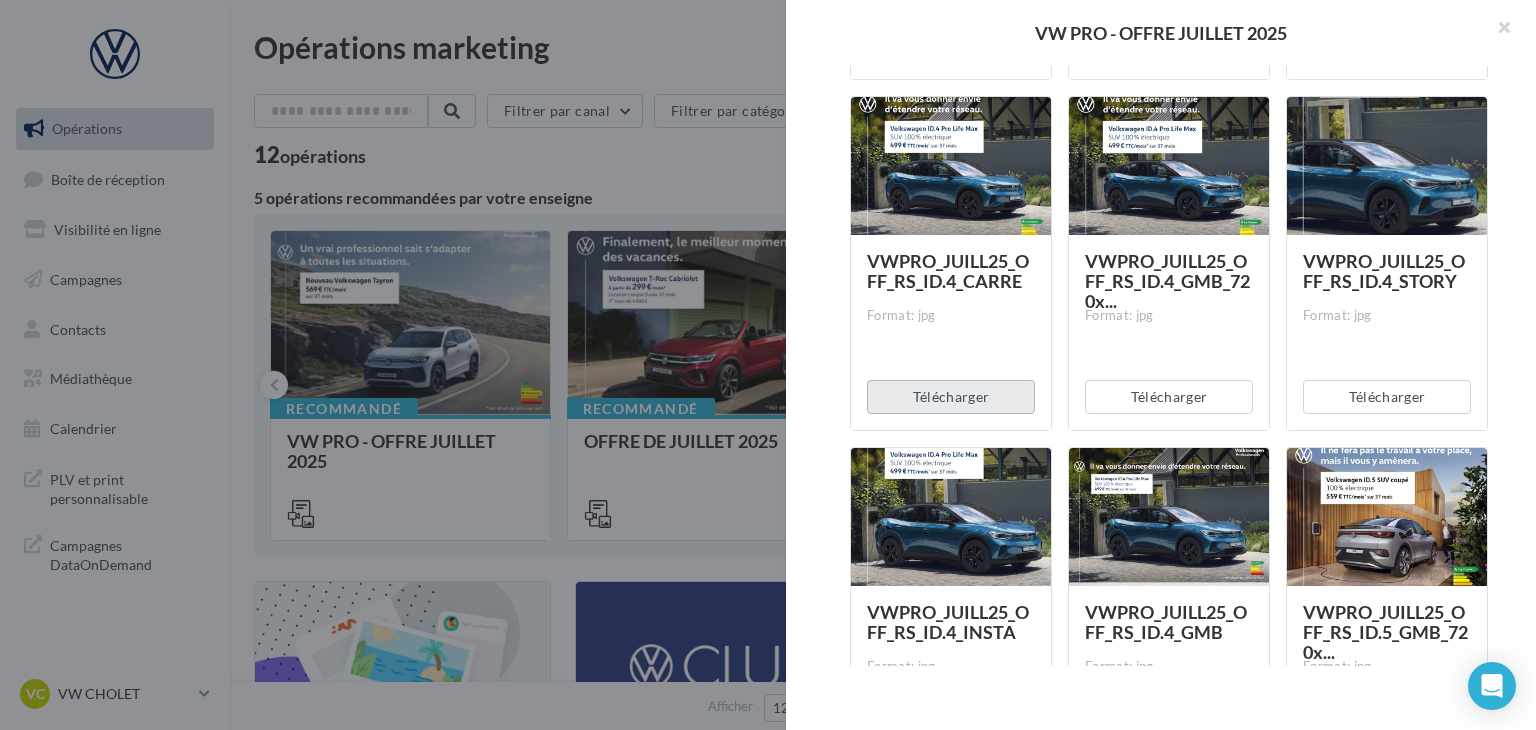 click on "Télécharger" at bounding box center [951, 397] 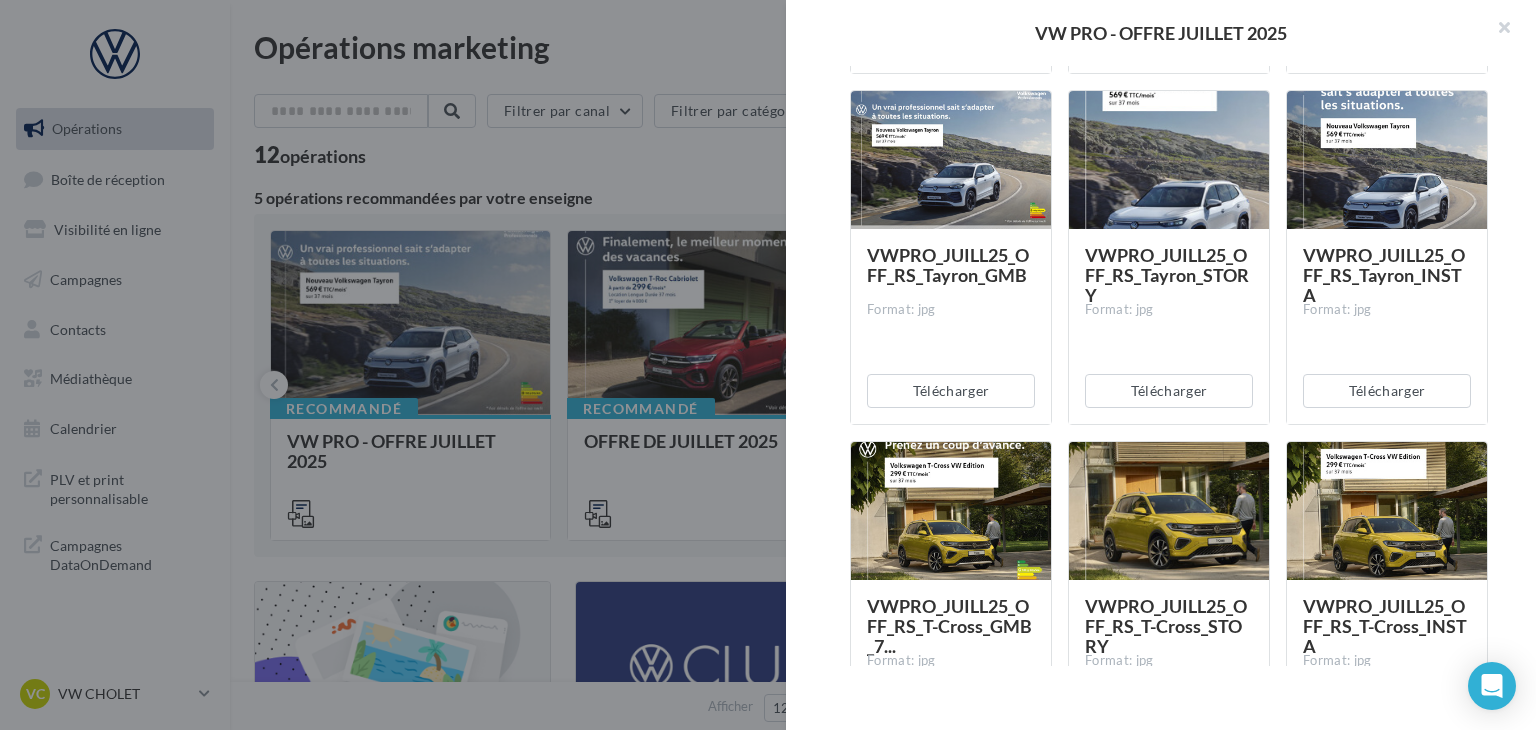 scroll, scrollTop: 4787, scrollLeft: 0, axis: vertical 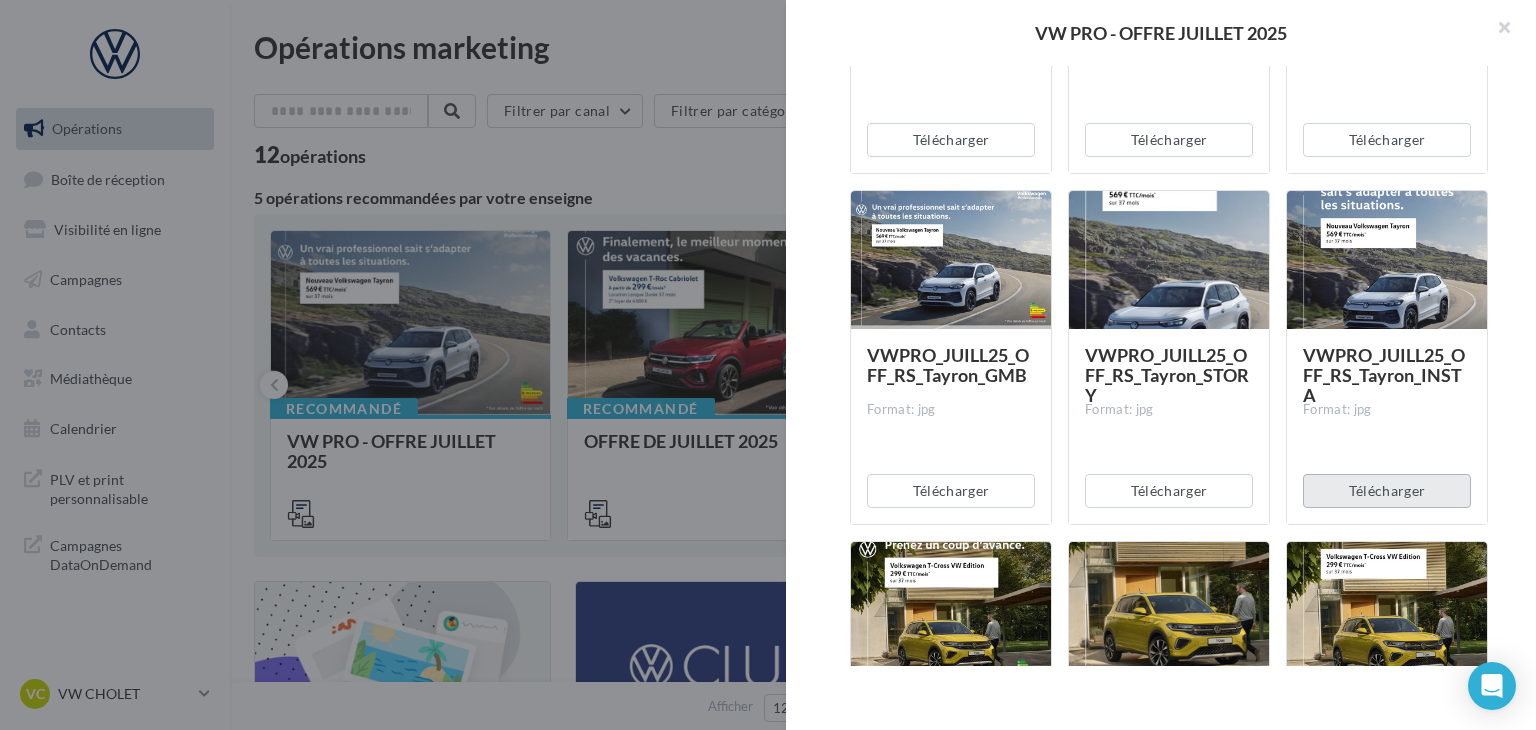 click on "Télécharger" at bounding box center [1387, 491] 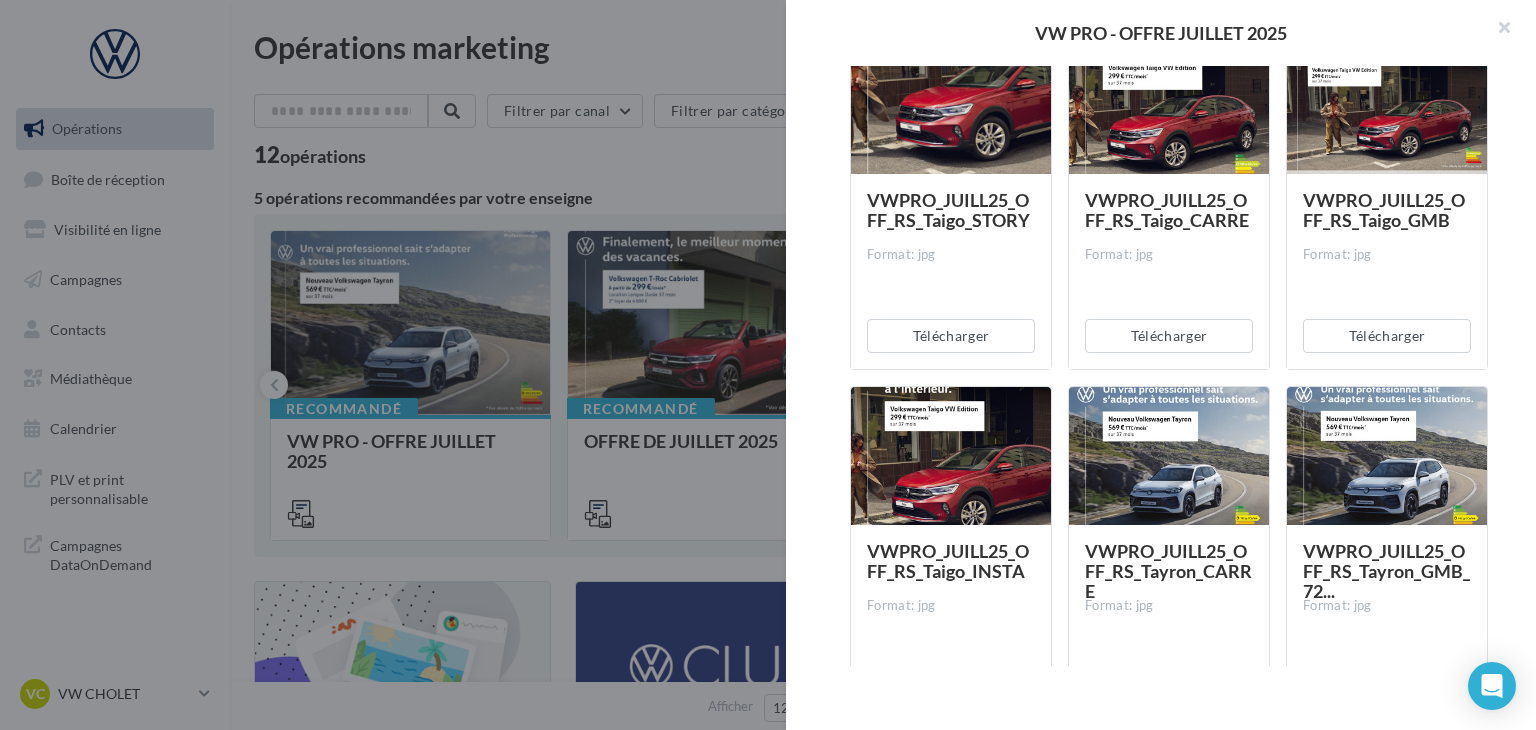 scroll, scrollTop: 4287, scrollLeft: 0, axis: vertical 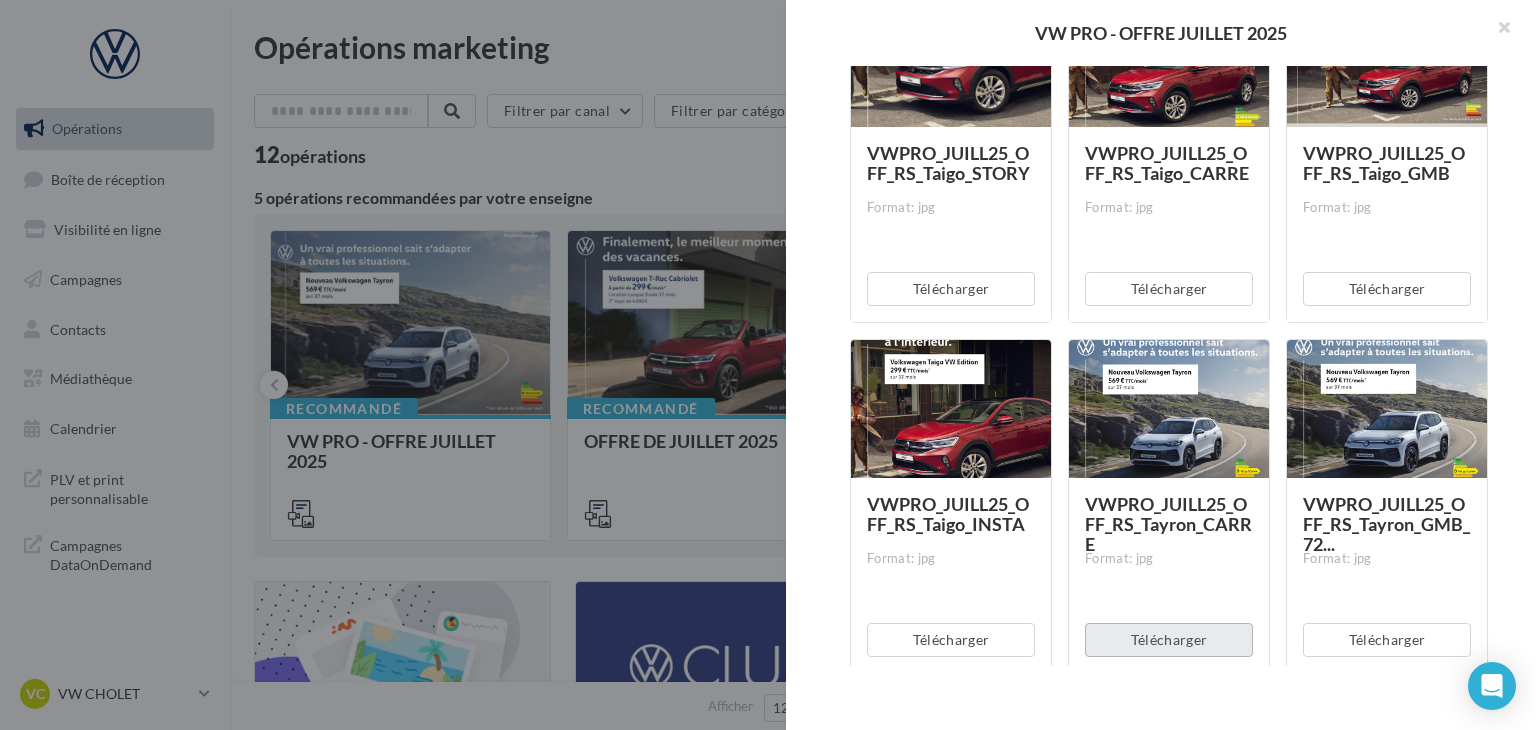 click on "Télécharger" at bounding box center (1169, 640) 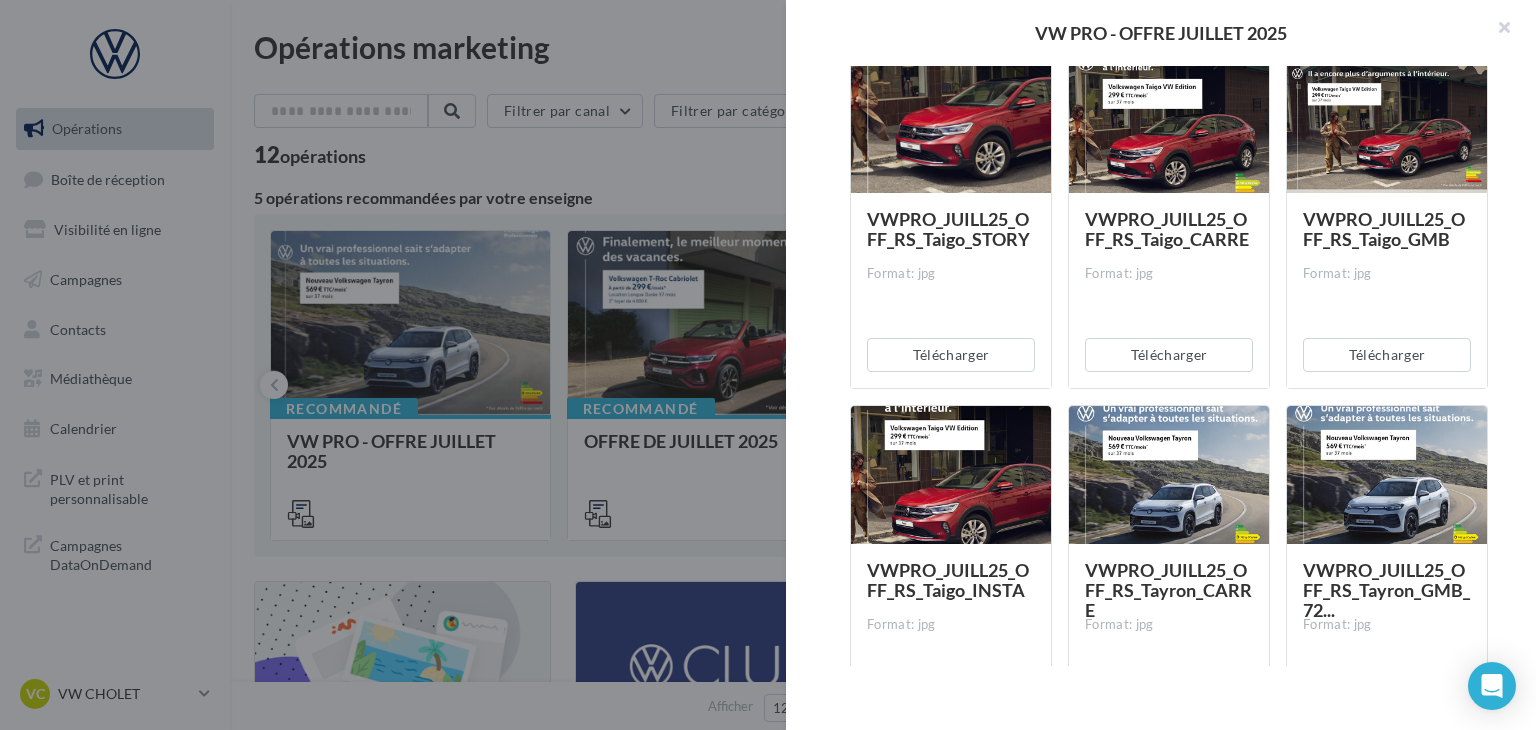 scroll, scrollTop: 4187, scrollLeft: 0, axis: vertical 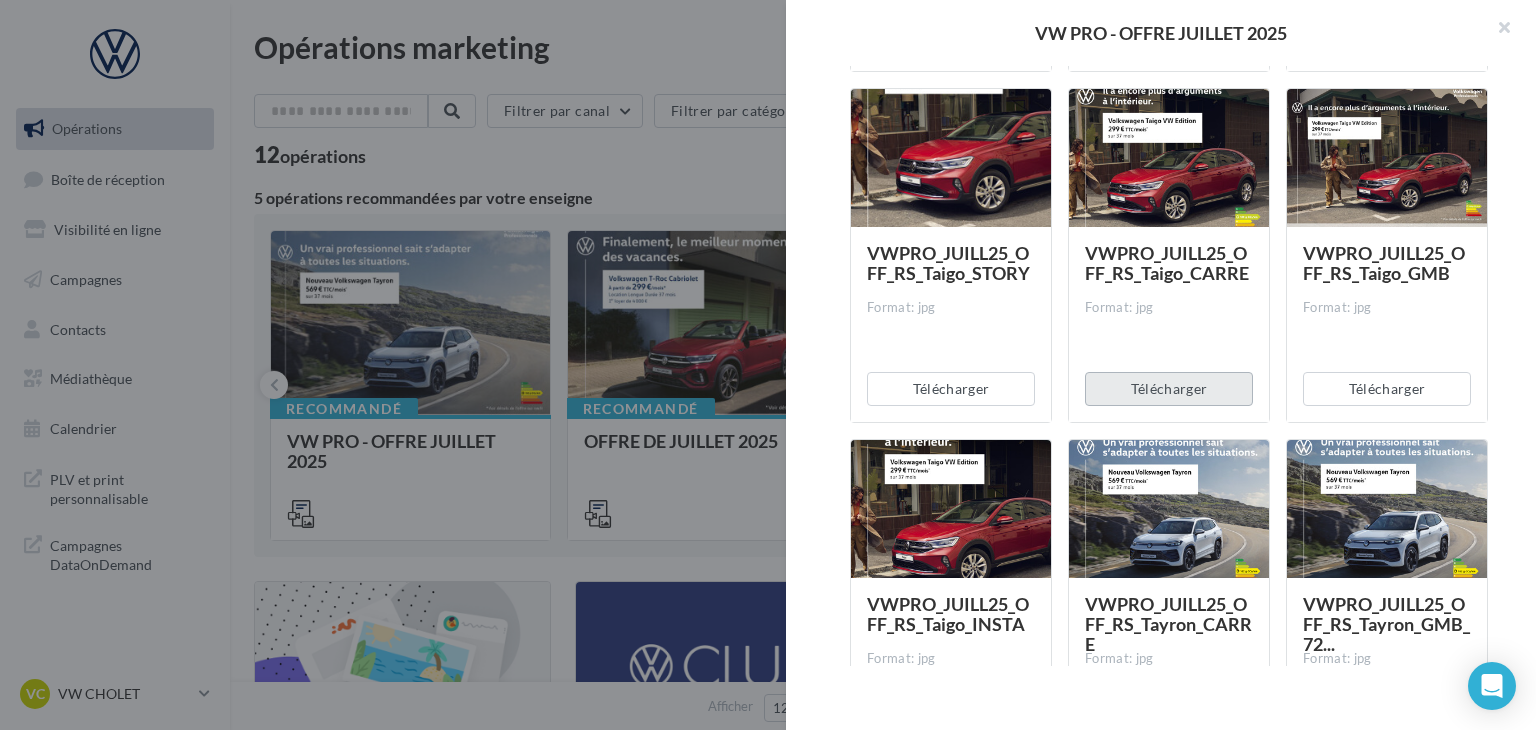 click on "Télécharger" at bounding box center (1169, 389) 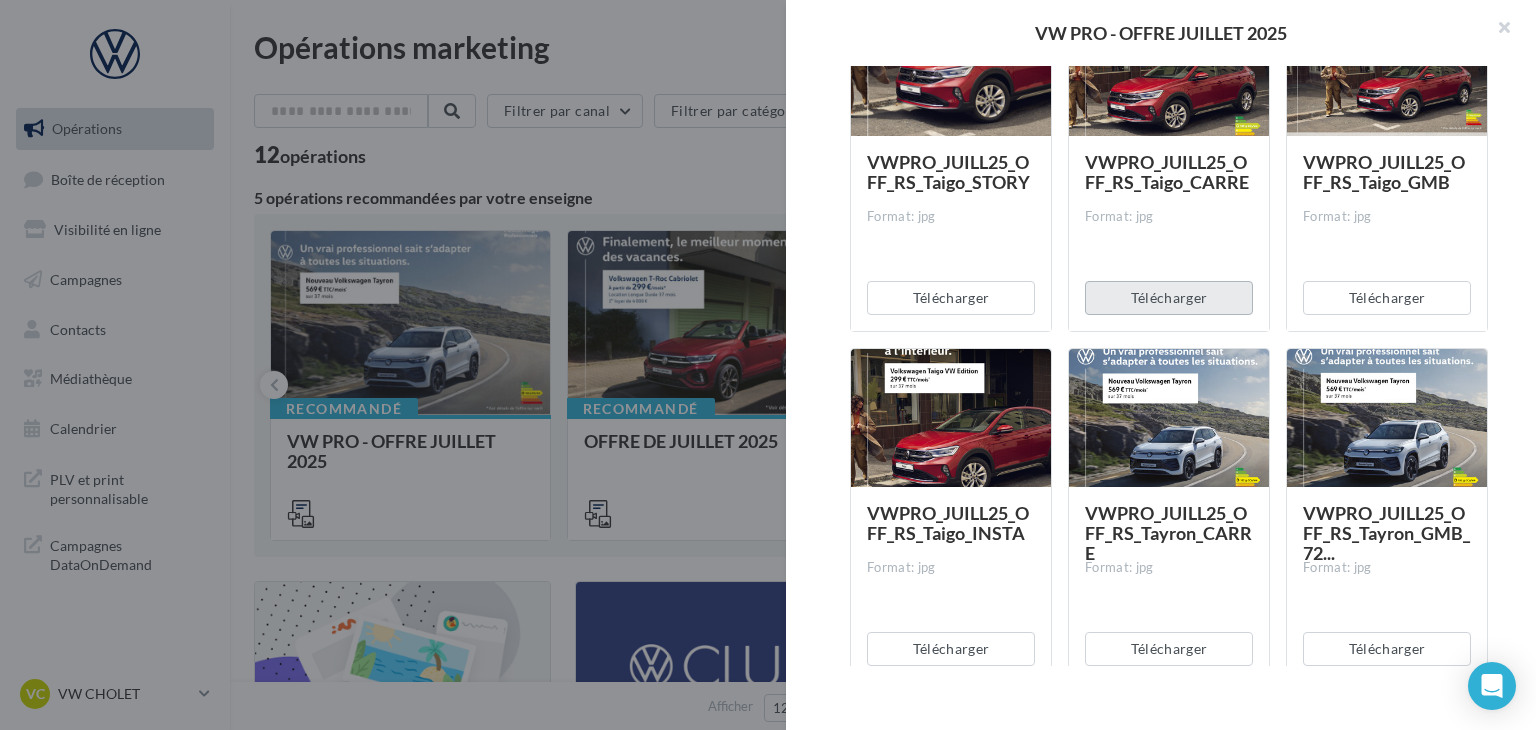 scroll, scrollTop: 4387, scrollLeft: 0, axis: vertical 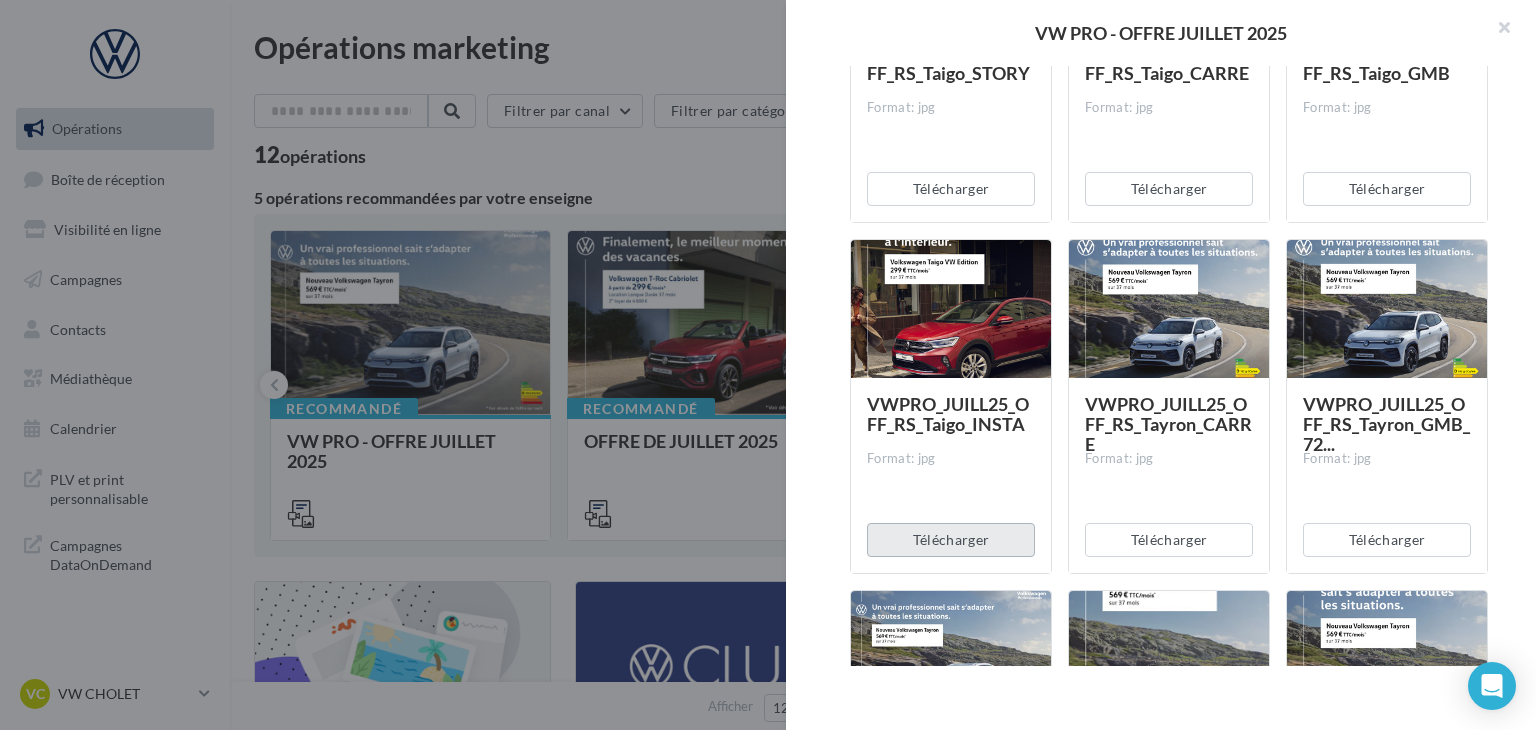 click on "Télécharger" at bounding box center [951, 540] 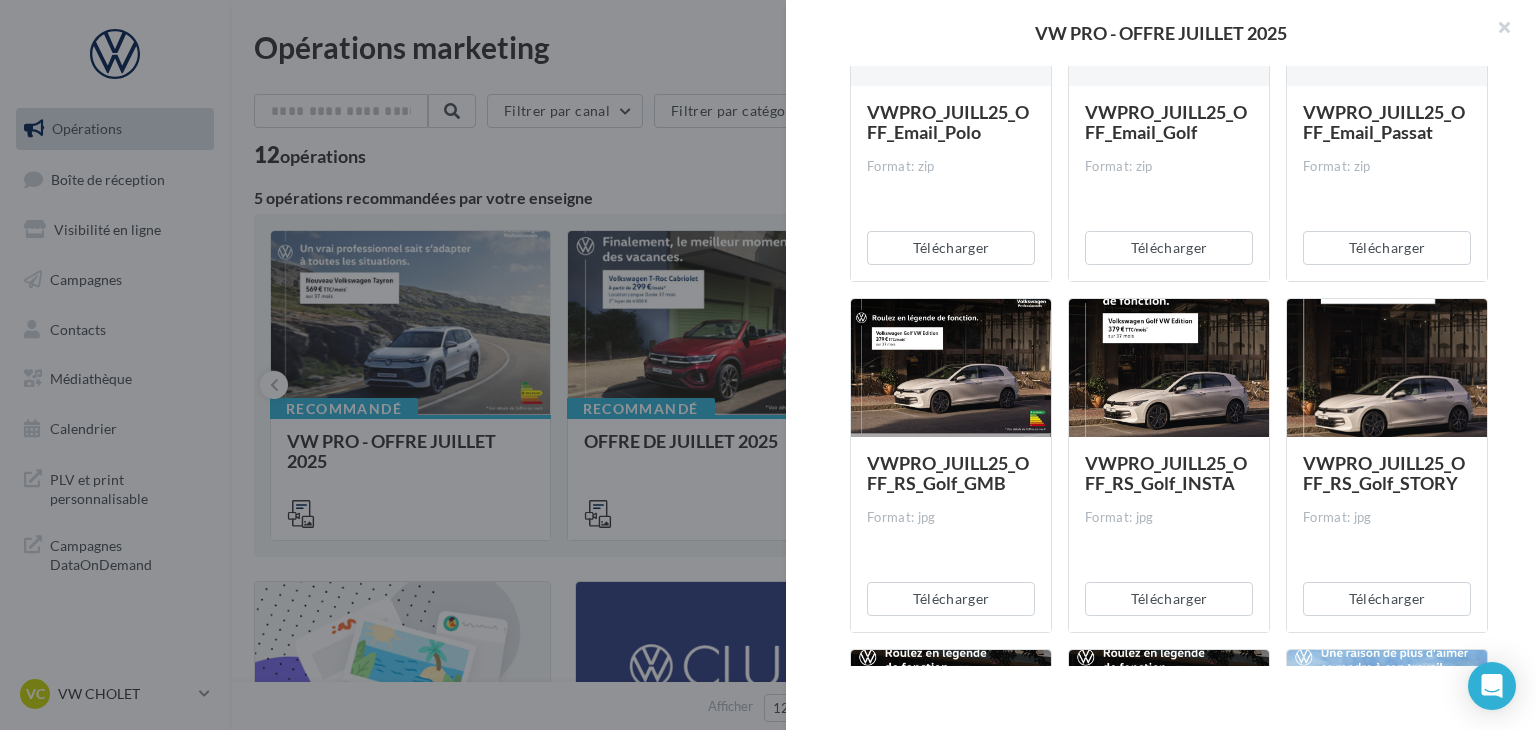 scroll, scrollTop: 1487, scrollLeft: 0, axis: vertical 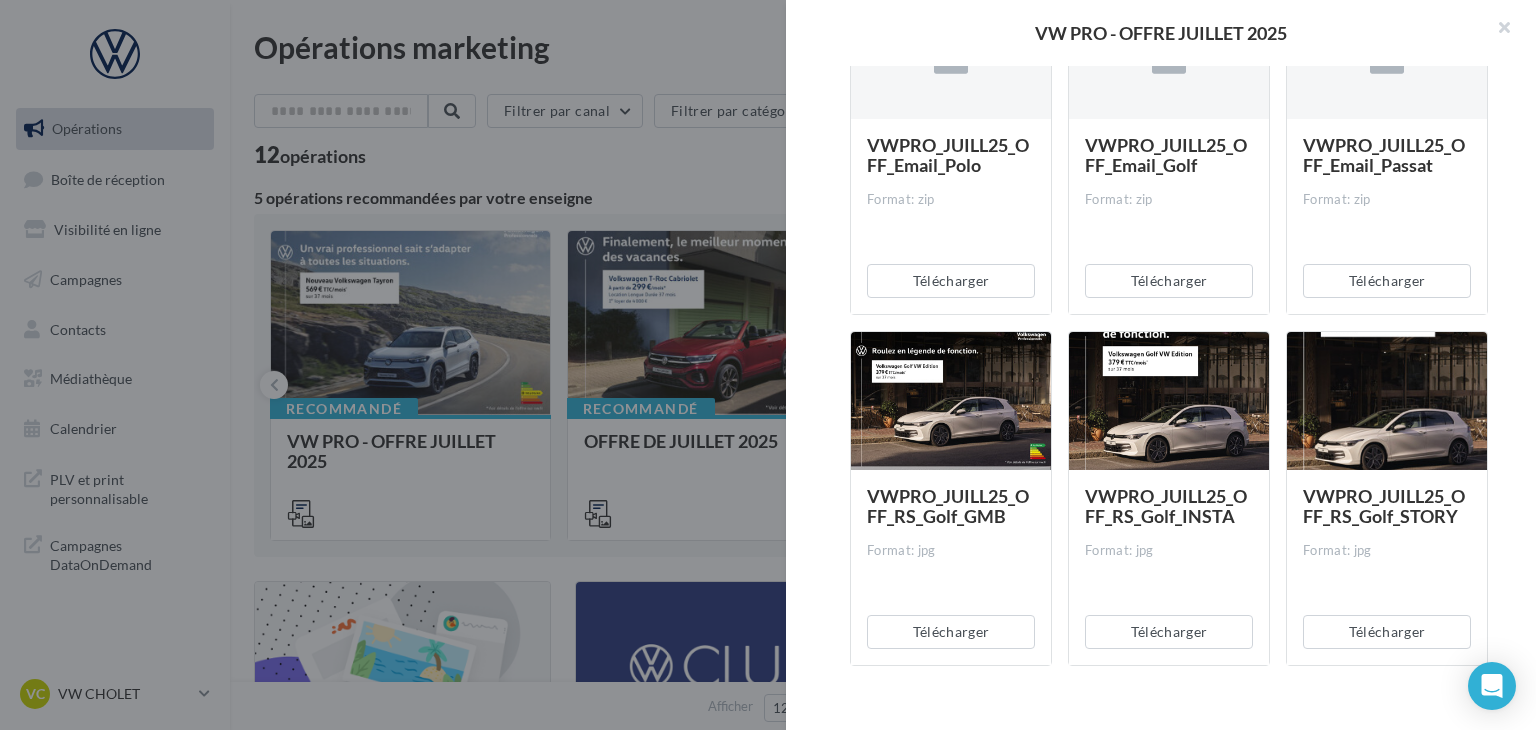 click at bounding box center (768, 365) 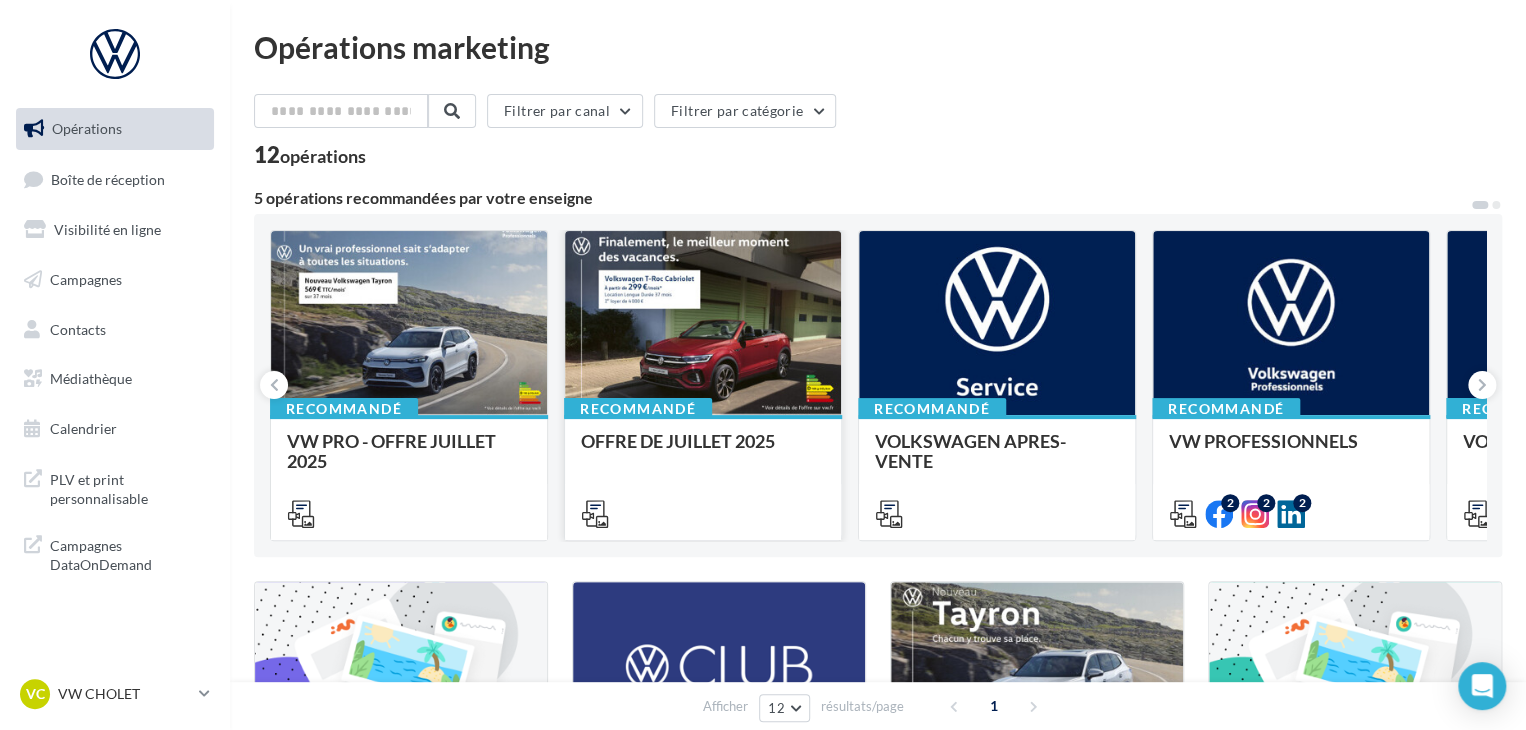 click at bounding box center [703, 512] 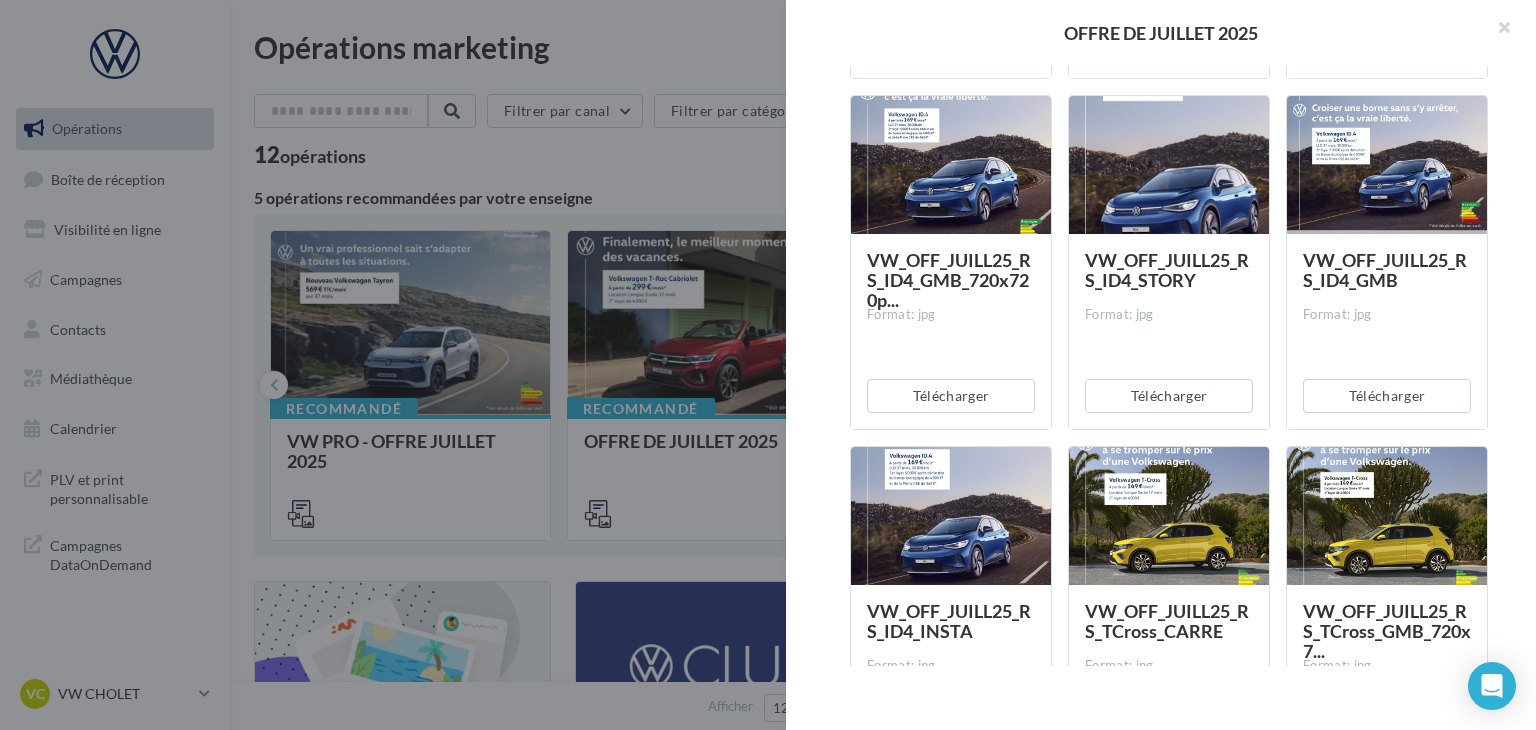 scroll, scrollTop: 1221, scrollLeft: 0, axis: vertical 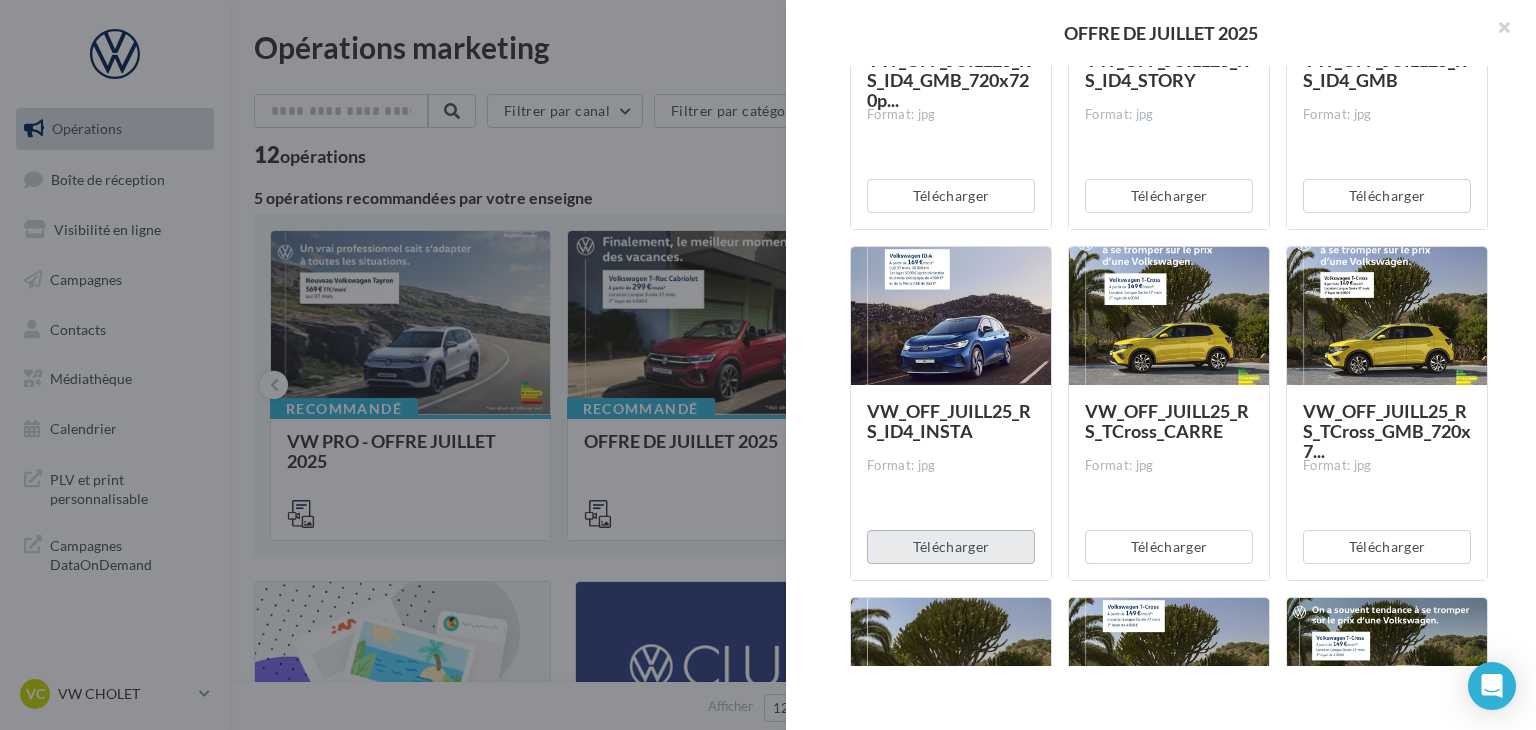 click on "Télécharger" at bounding box center (951, 547) 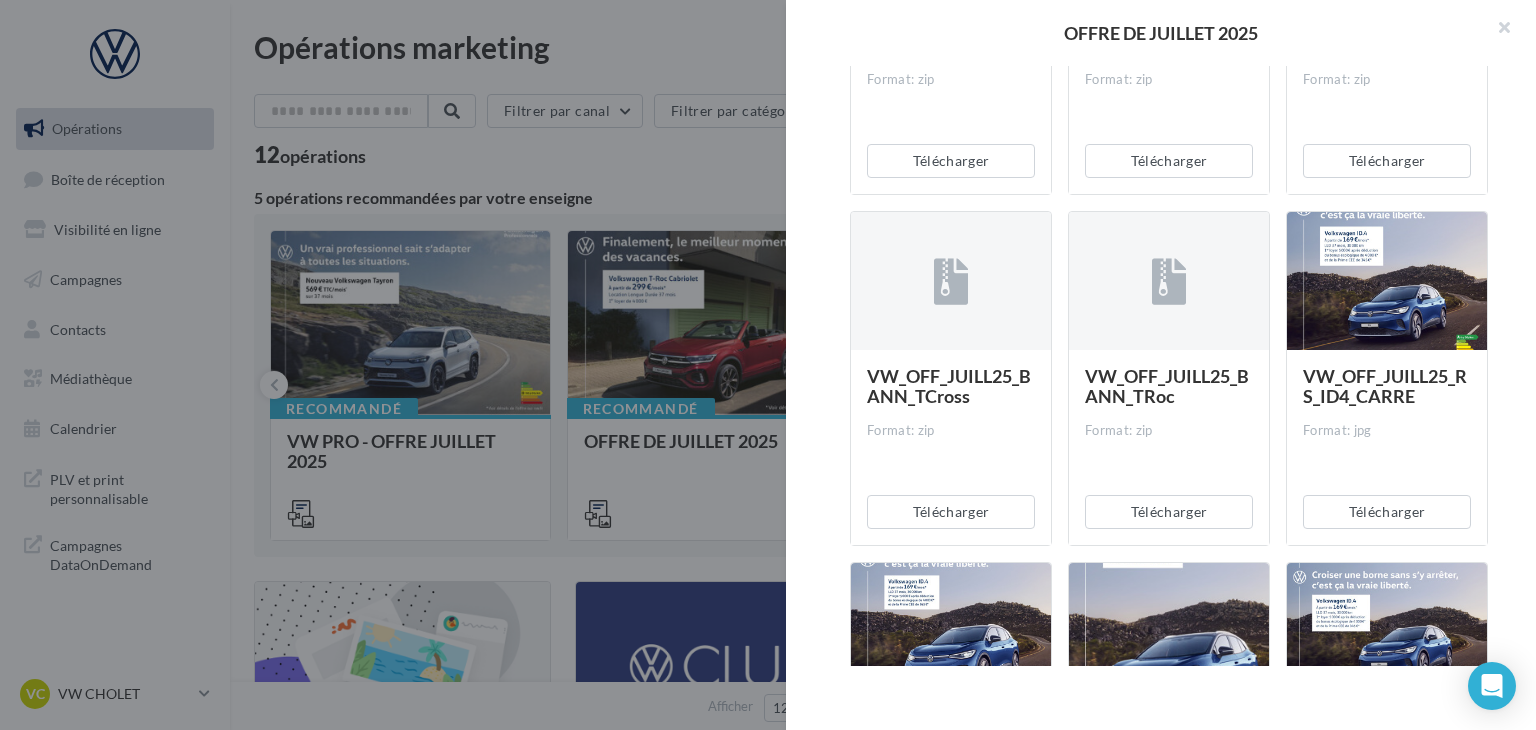 scroll, scrollTop: 521, scrollLeft: 0, axis: vertical 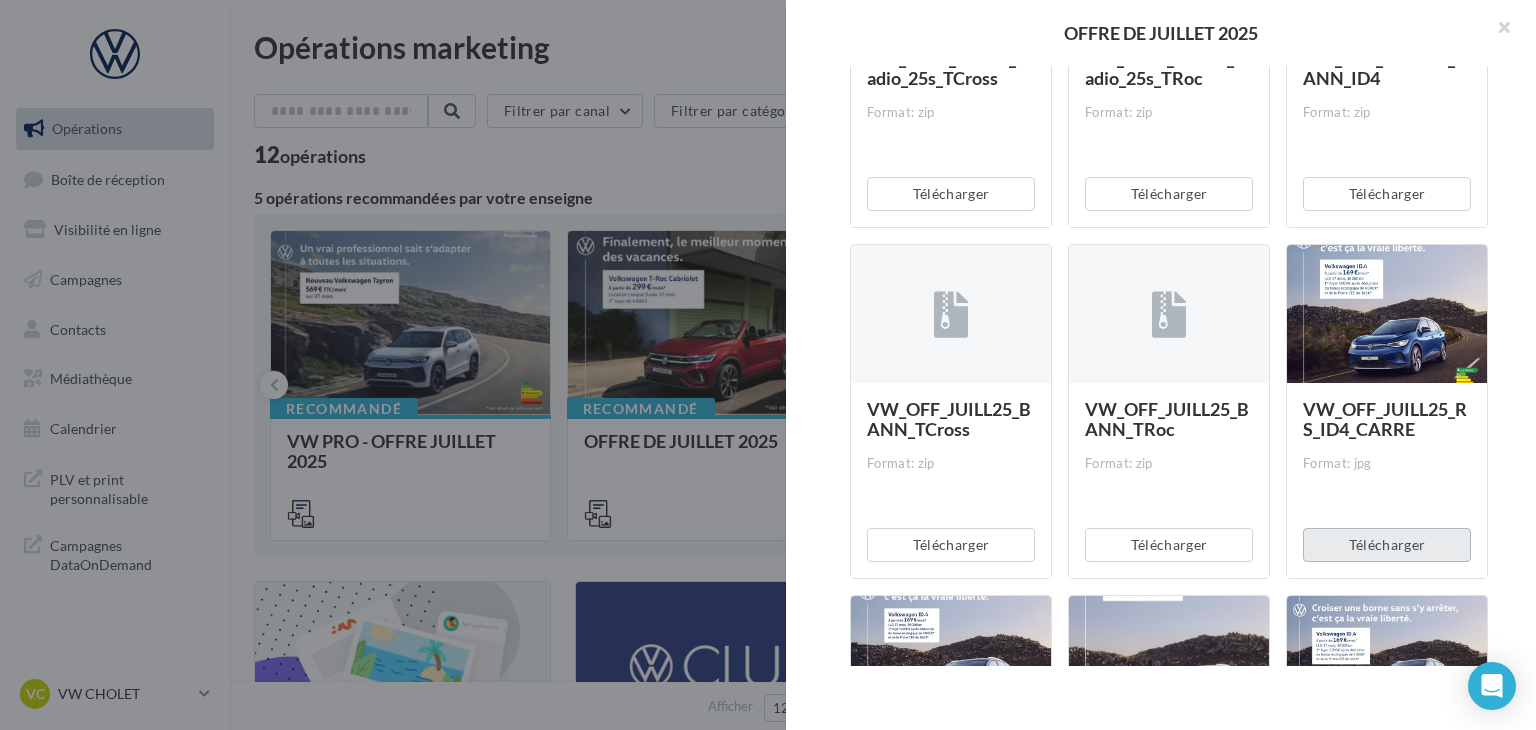 click on "Télécharger" at bounding box center (1387, 545) 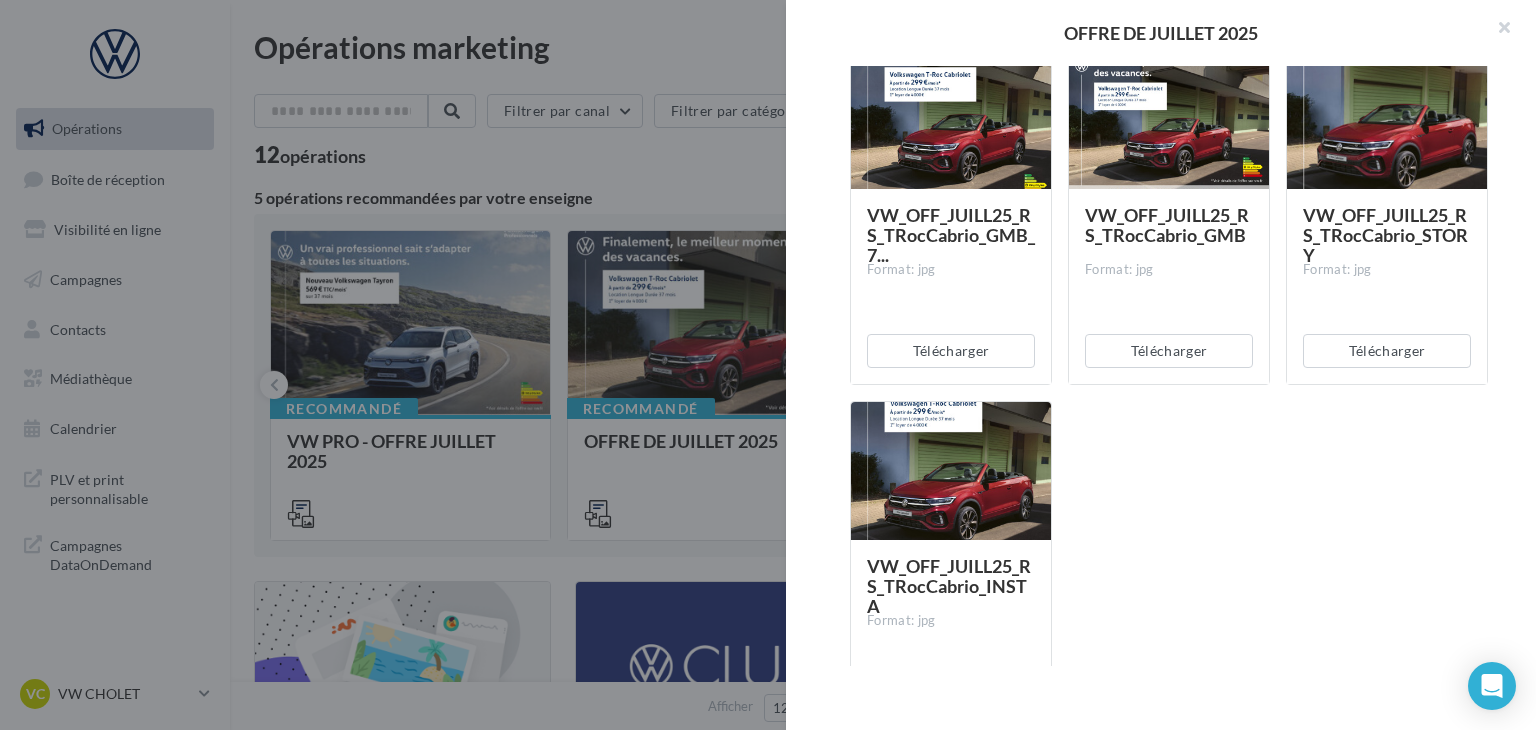 scroll, scrollTop: 2921, scrollLeft: 0, axis: vertical 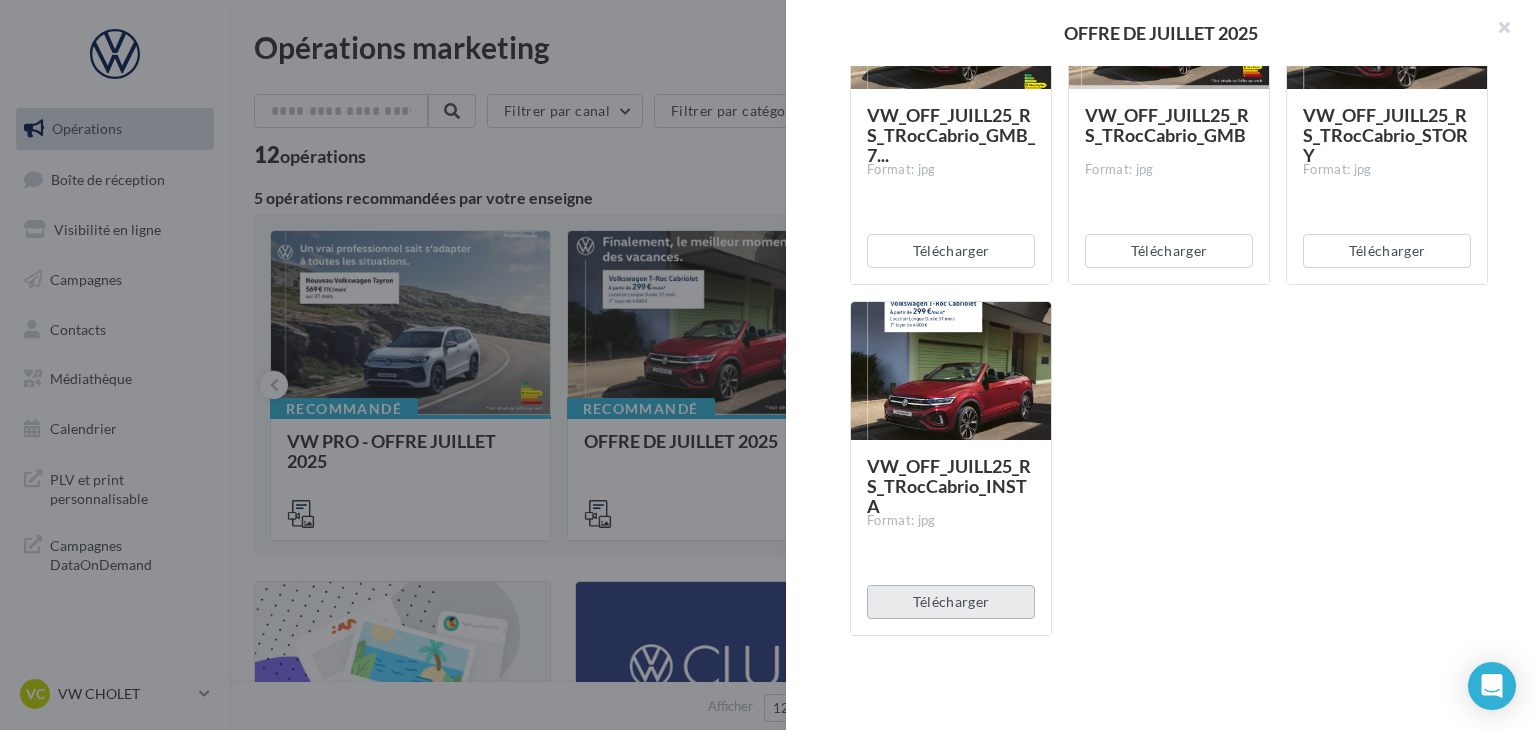 click on "Télécharger" at bounding box center [951, 602] 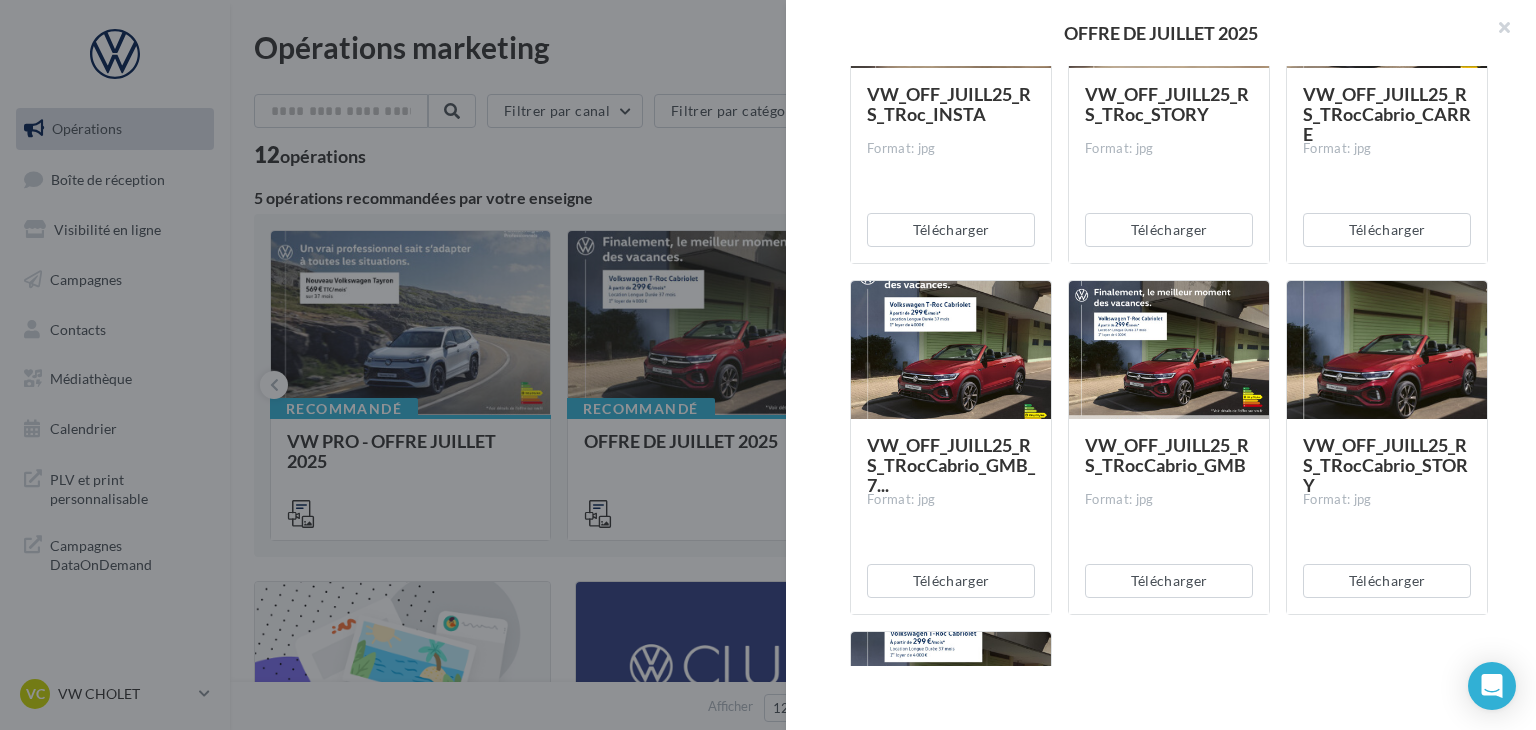 scroll, scrollTop: 2421, scrollLeft: 0, axis: vertical 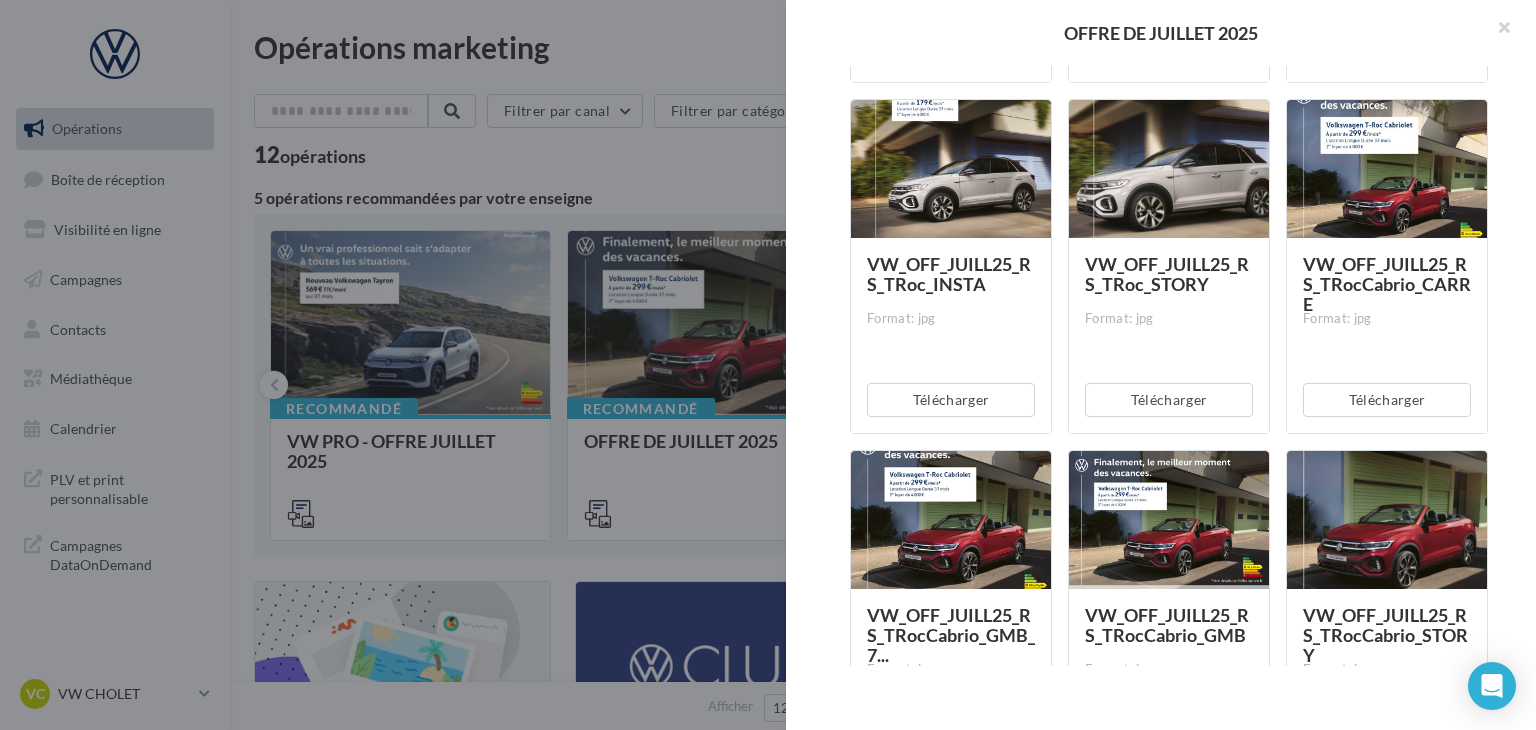 click on "Télécharger" at bounding box center (1387, 400) 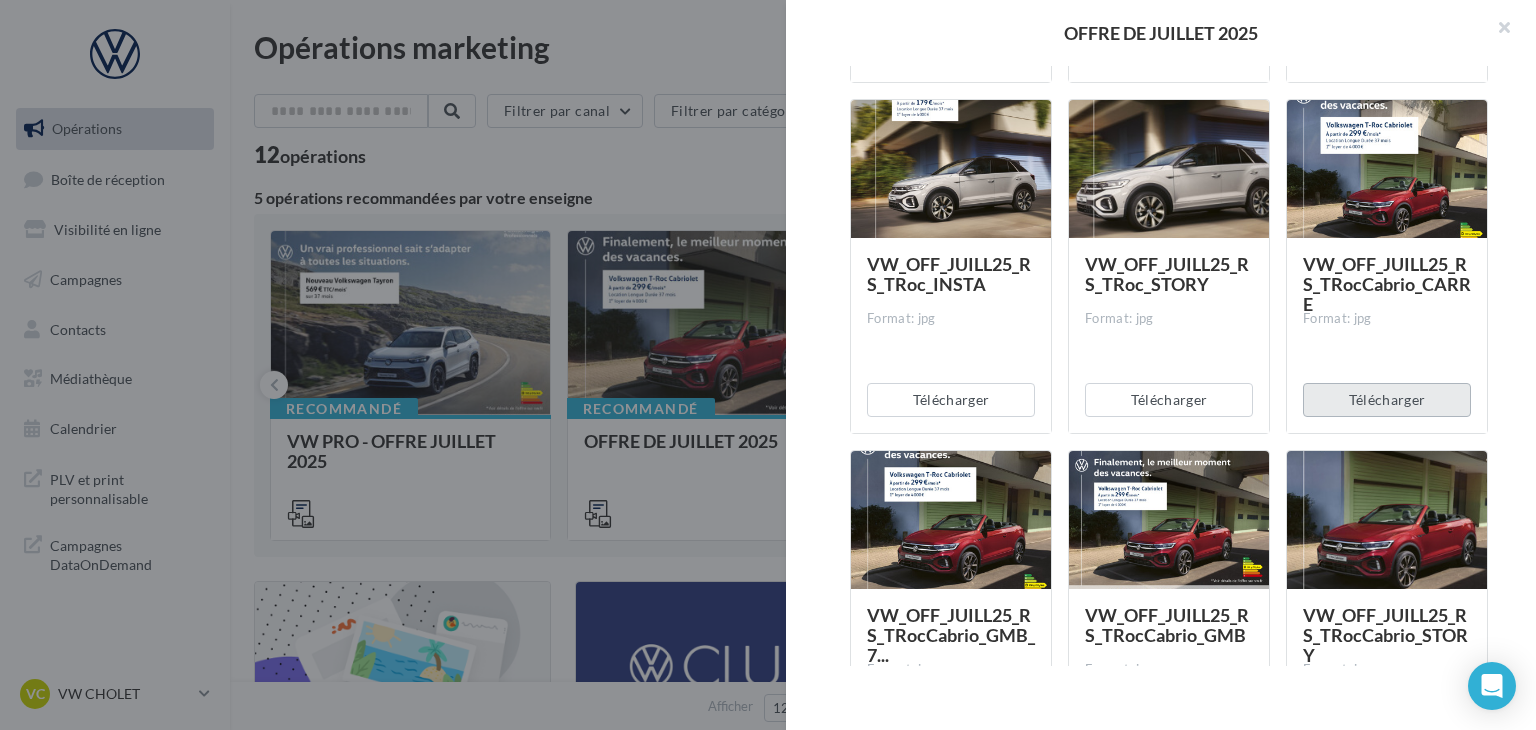 click on "Télécharger" at bounding box center [1387, 400] 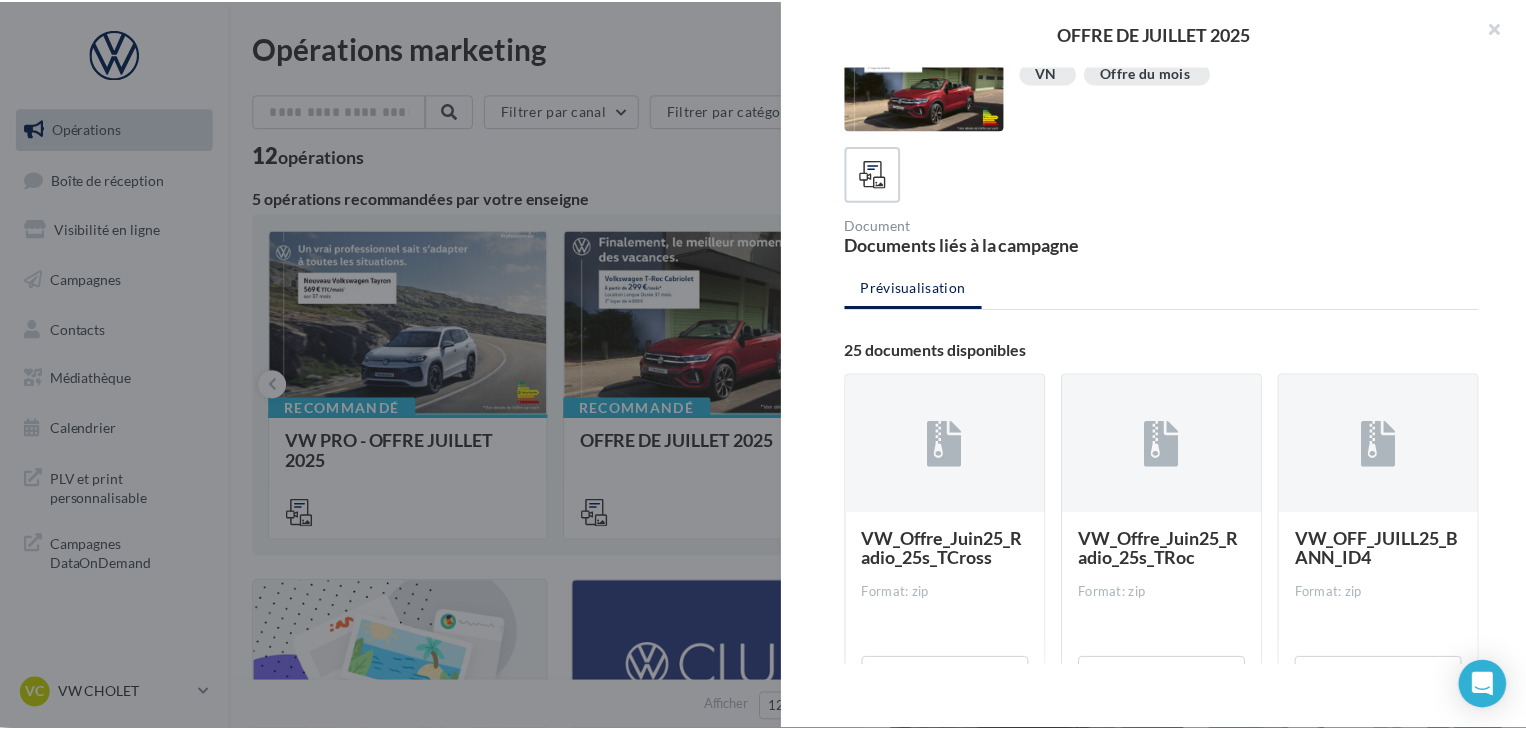 scroll, scrollTop: 0, scrollLeft: 0, axis: both 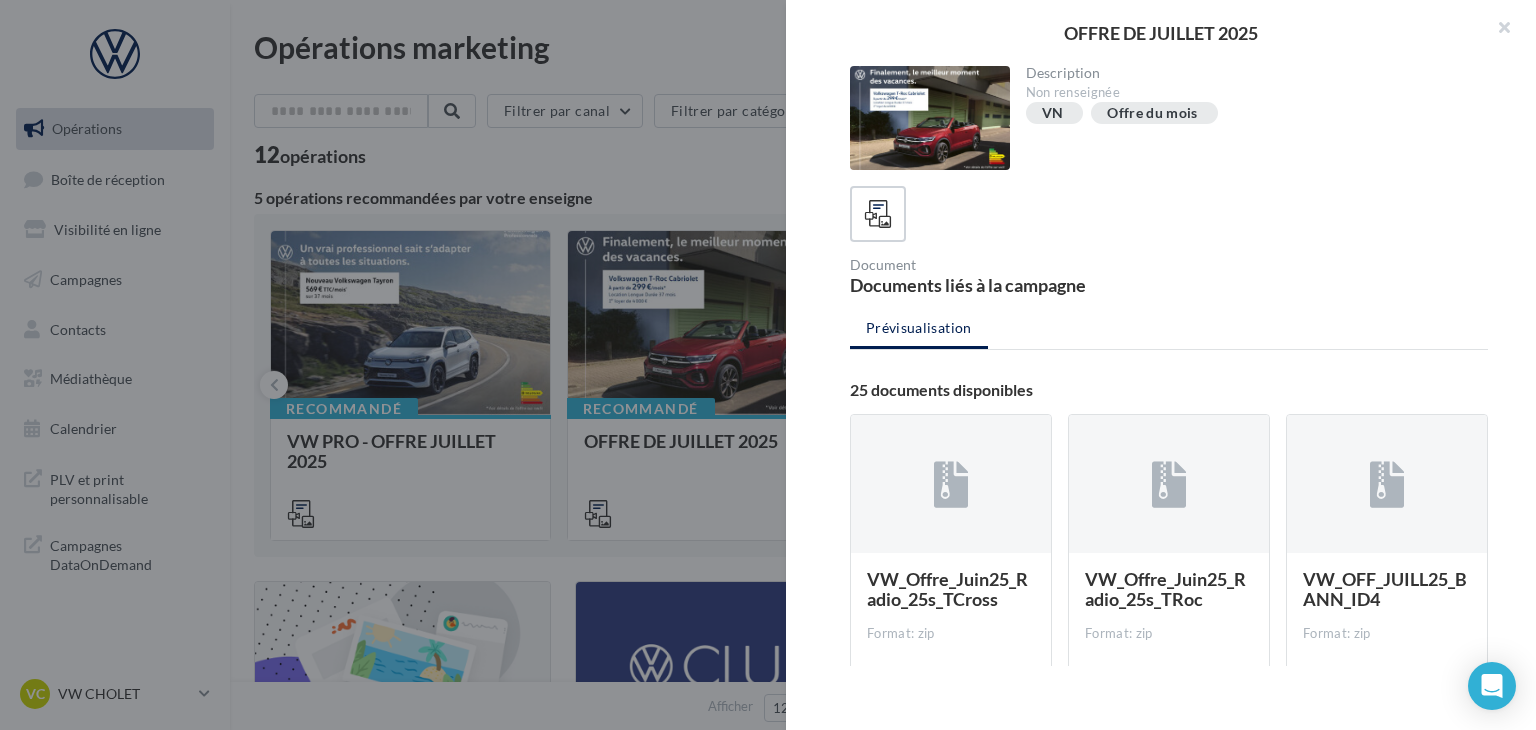click at bounding box center [768, 365] 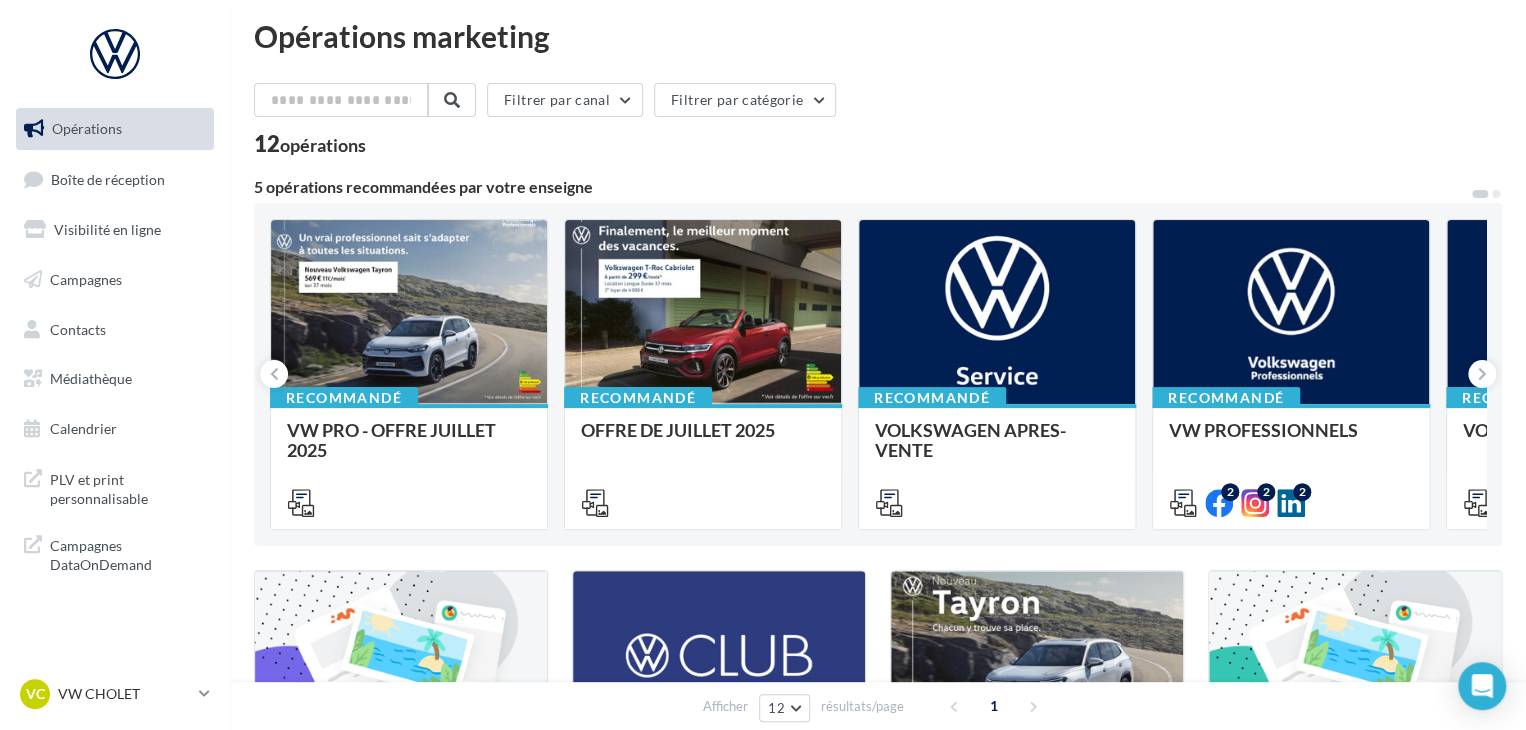 scroll, scrollTop: 0, scrollLeft: 0, axis: both 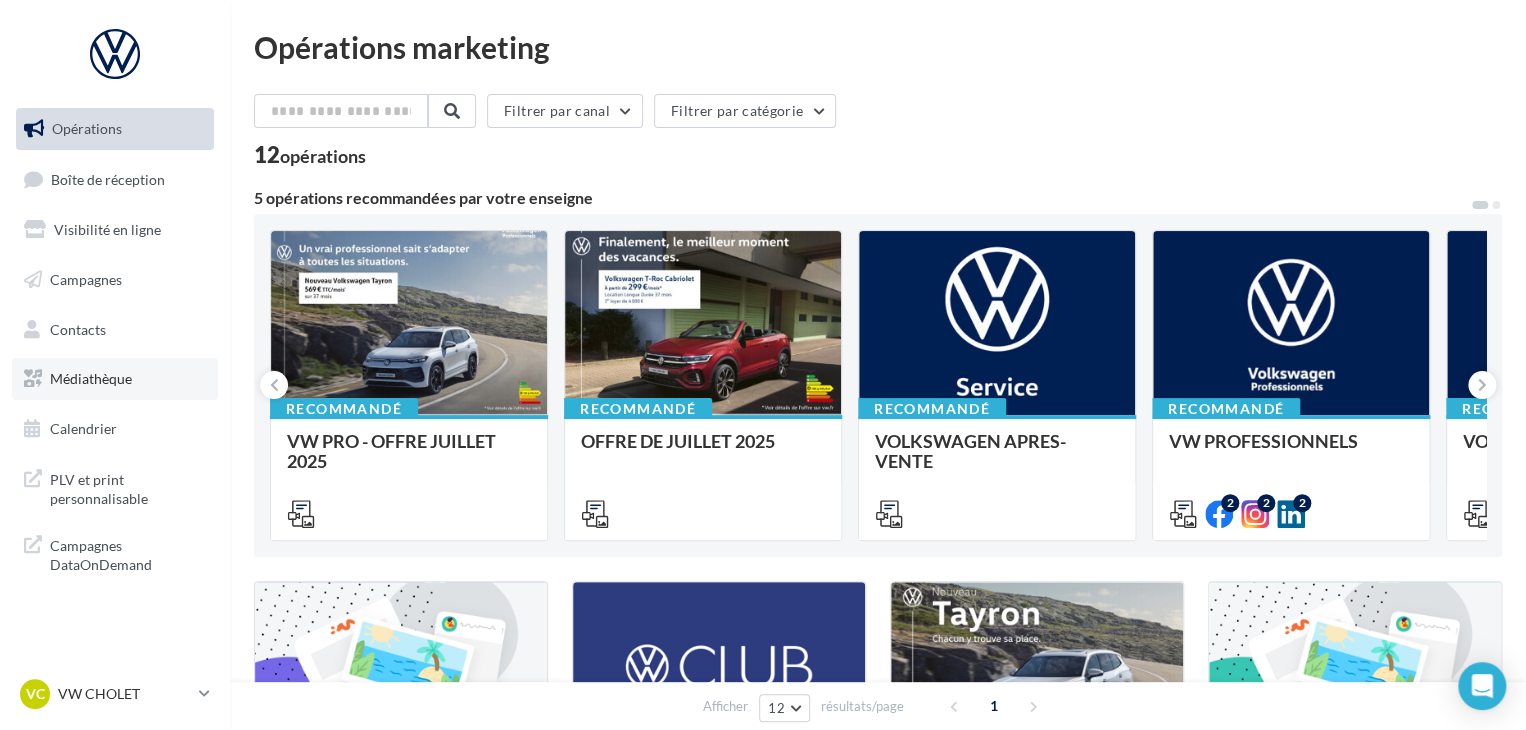 click on "Médiathèque" at bounding box center (115, 379) 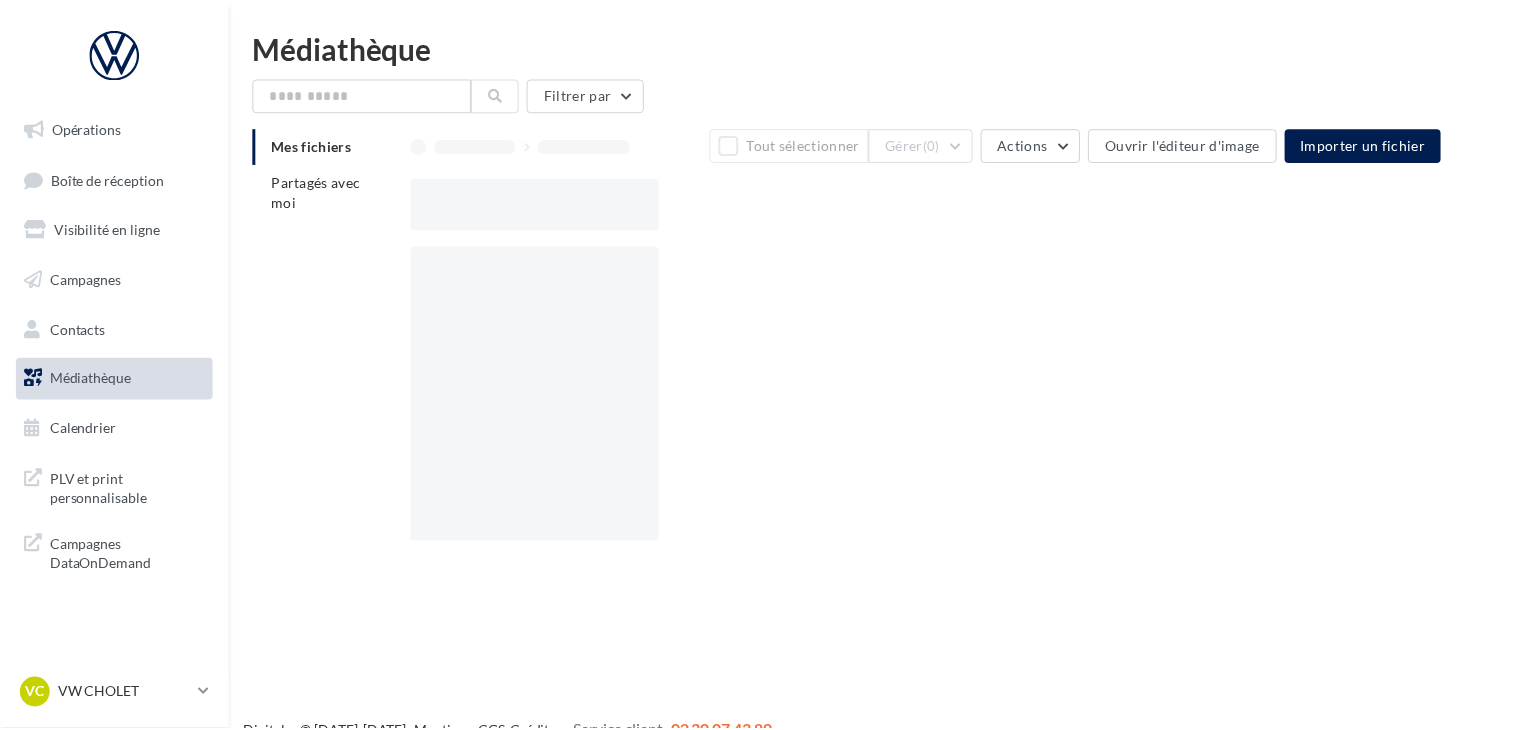 scroll, scrollTop: 0, scrollLeft: 0, axis: both 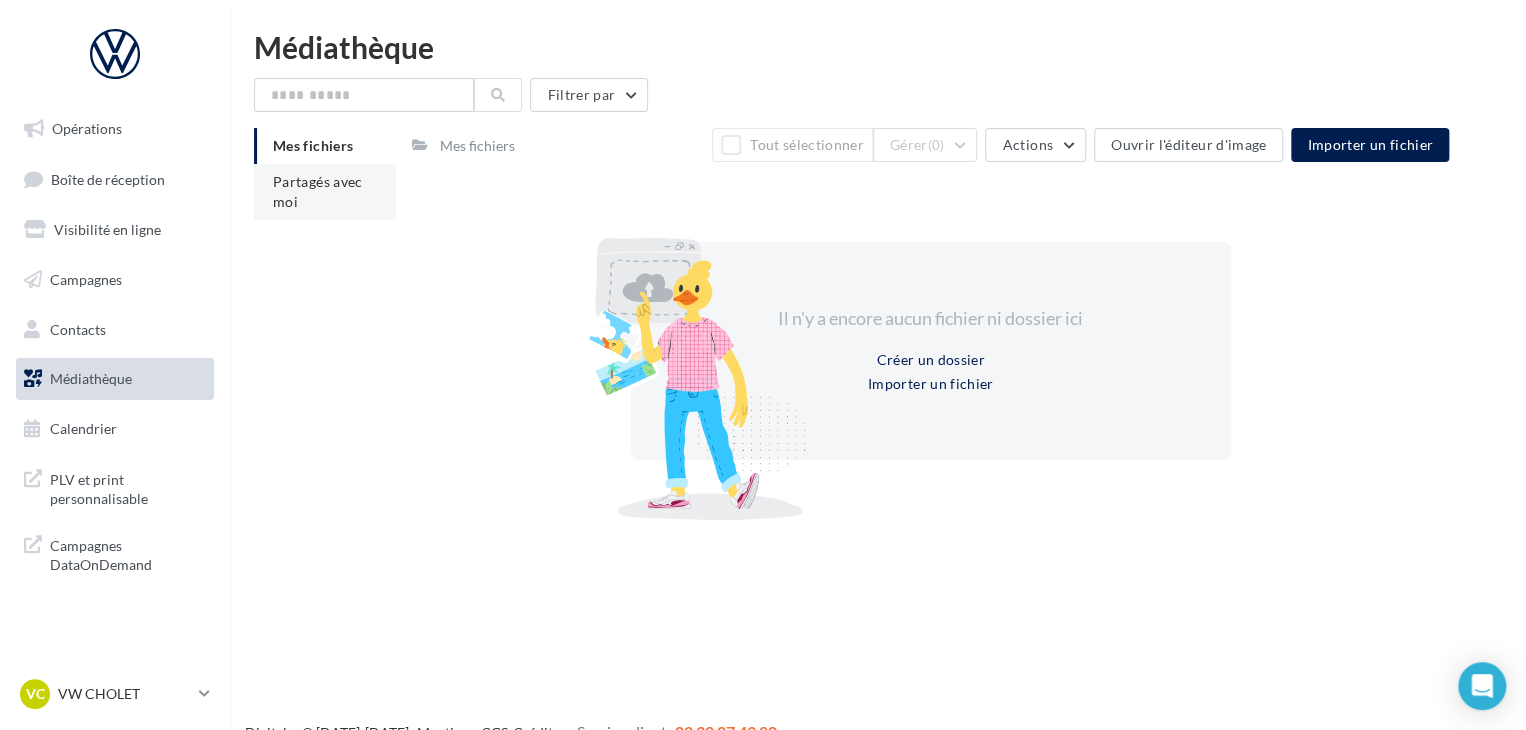 click on "Partagés avec moi" at bounding box center [318, 191] 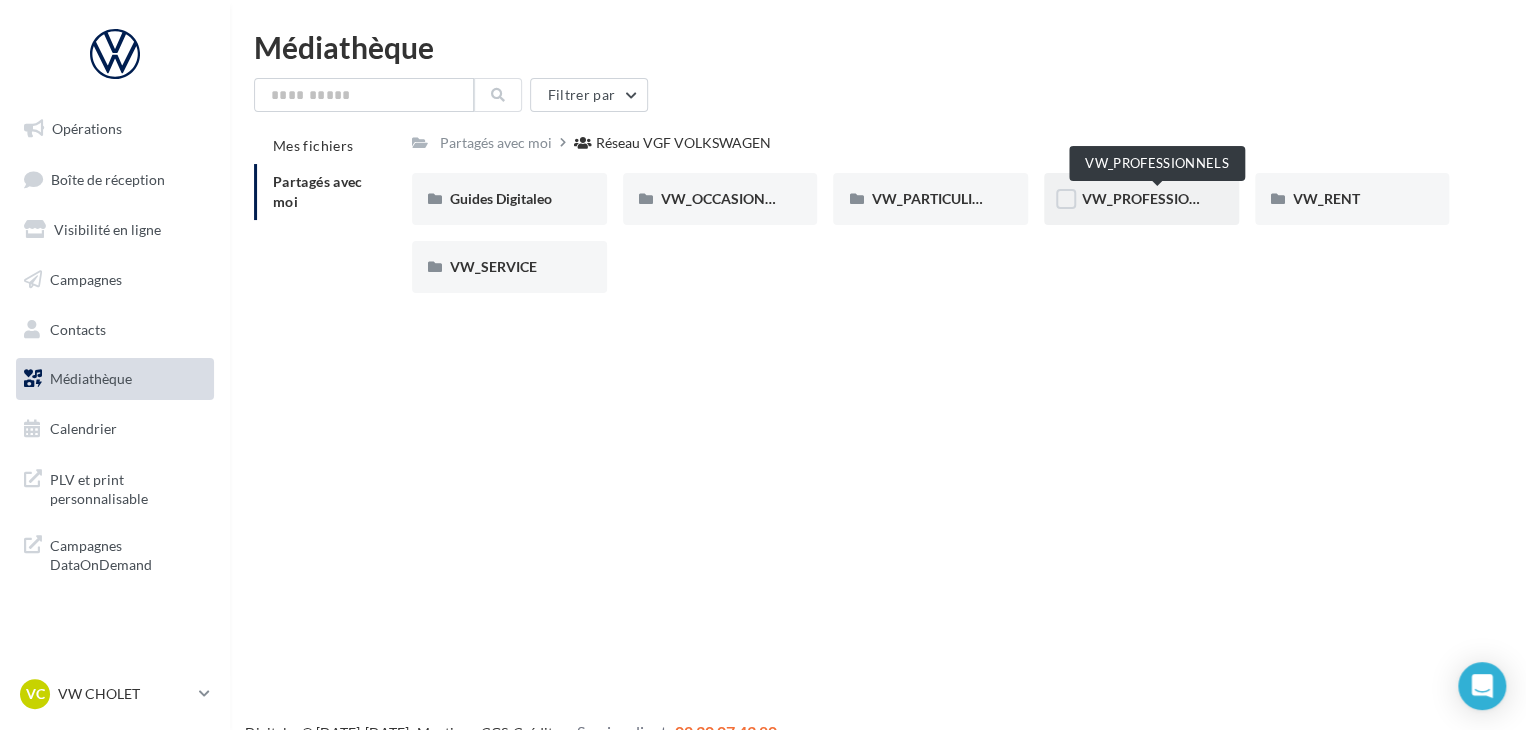 click on "VW_PROFESSIONNELS" at bounding box center (1158, 198) 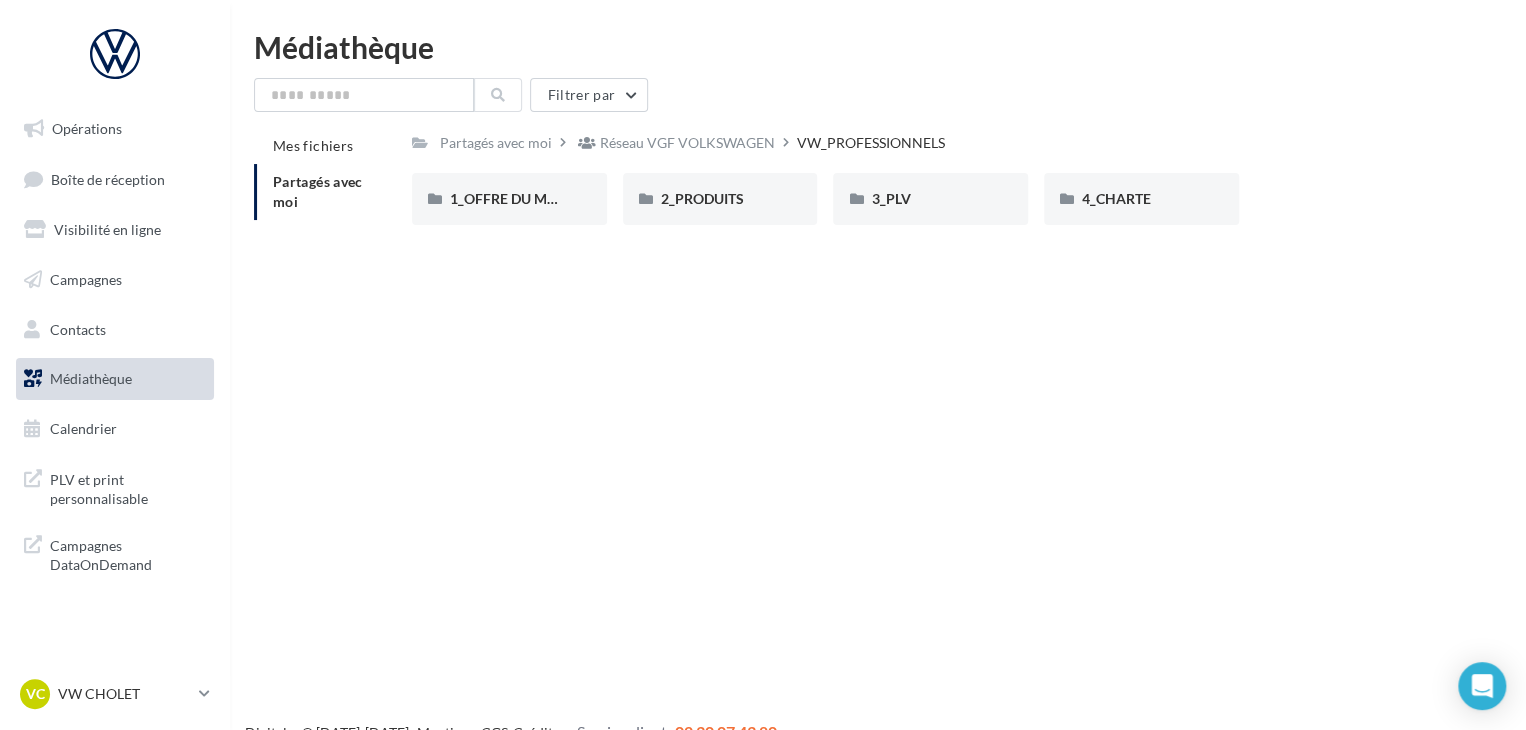 click on "Partagés avec moi              Réseau VGF VOLKSWAGEN          VW_PROFESSIONNELS                   Rs           Partagé par  Réseau VGF VOLKSWAGEN
1_OFFRE DU MOIS            1_OFFRE DU MOIS
2_PRODUITS            2_PRODUITS
3_PLV            3_PLV
4_CHARTE            4_CHARTE" at bounding box center (930, 184) 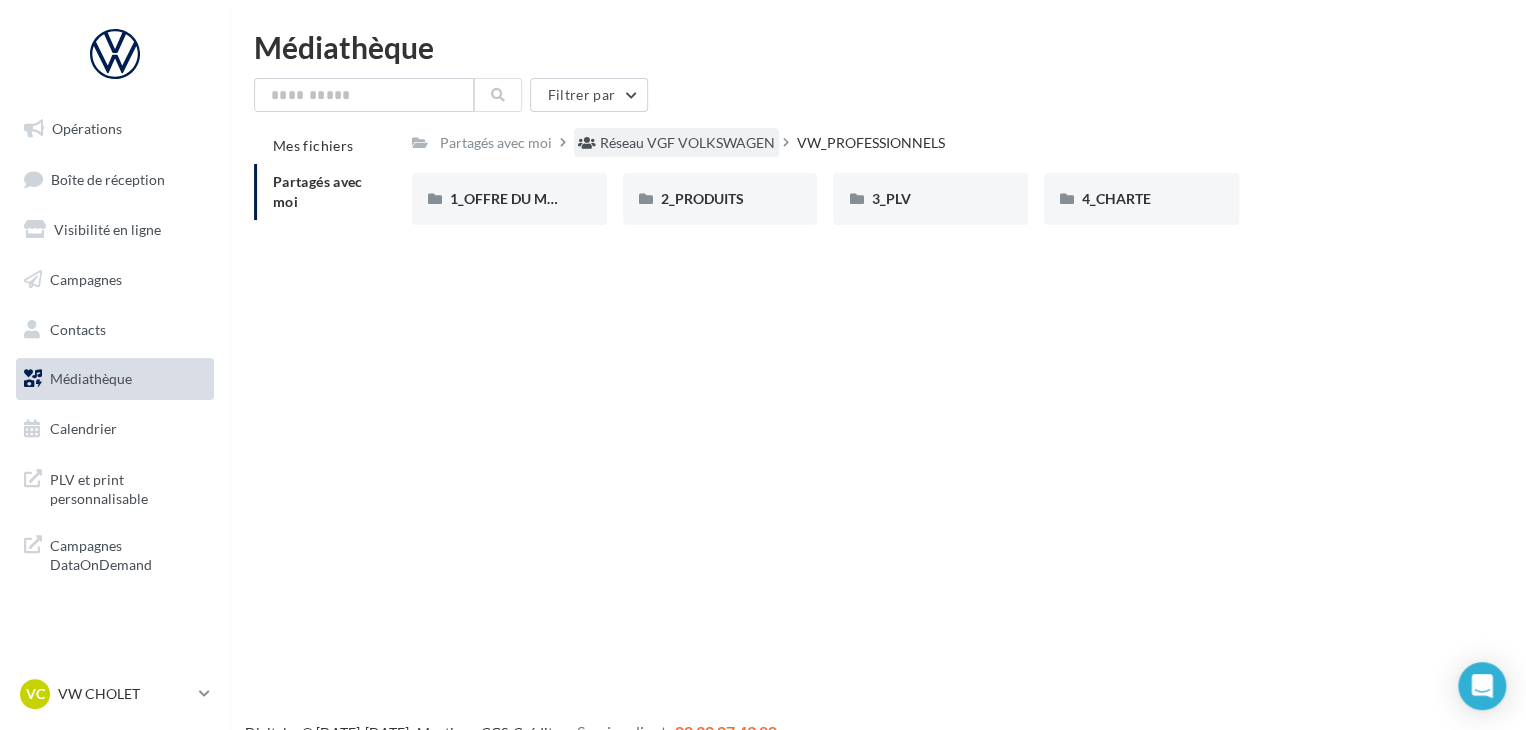 click on "Réseau VGF VOLKSWAGEN" at bounding box center (687, 143) 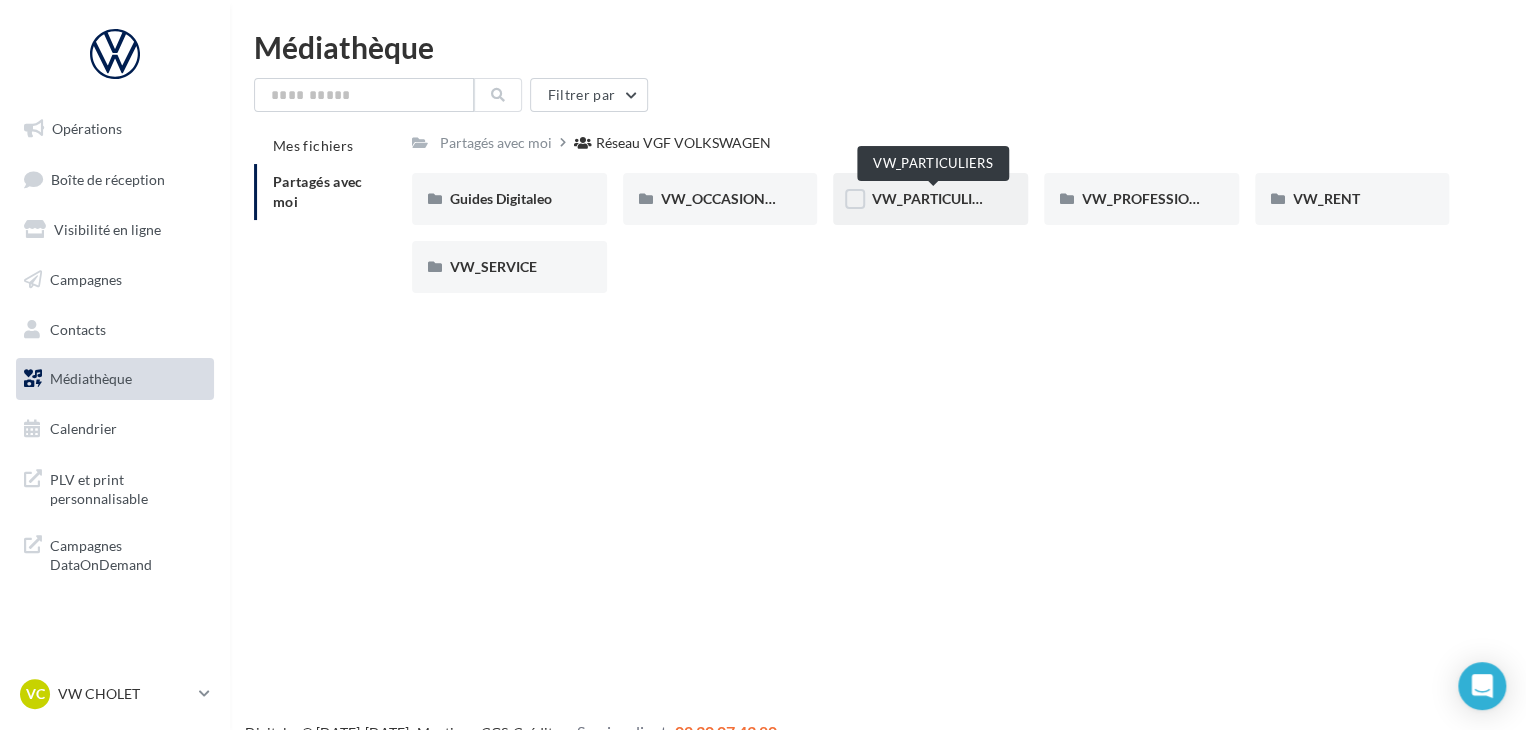 click on "VW_PARTICULIERS" at bounding box center [933, 198] 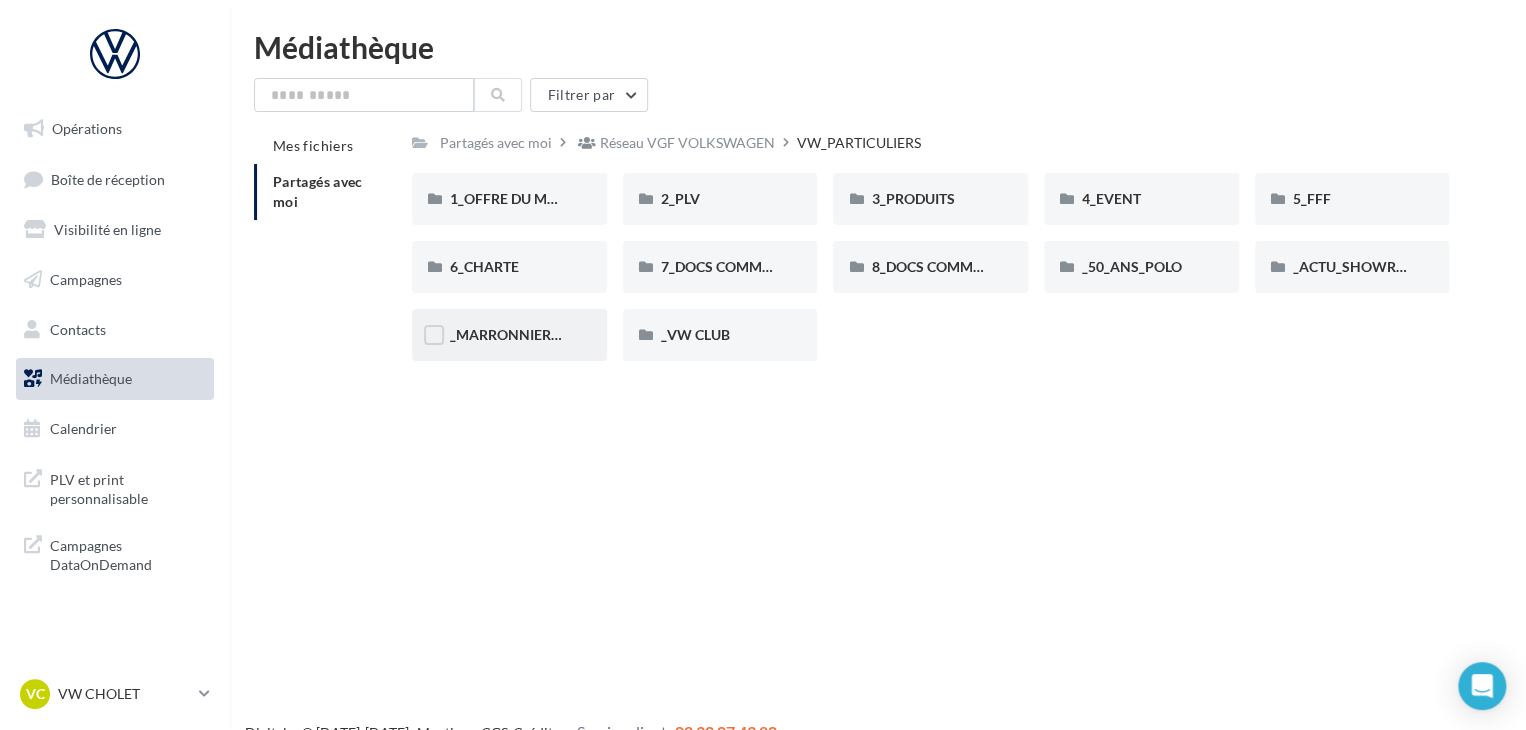 click on "_MARRONNIERS_25" at bounding box center (509, 335) 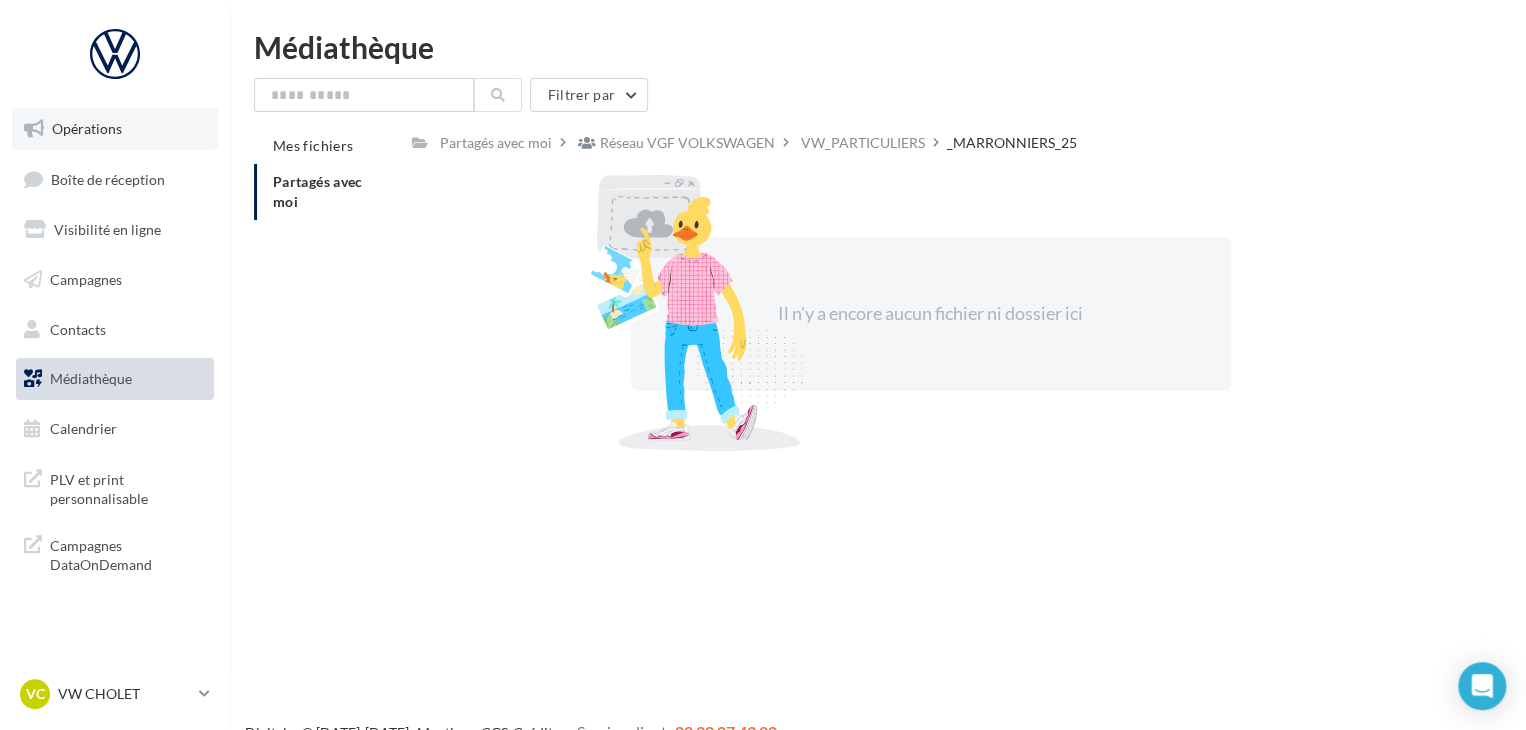 click on "Opérations" at bounding box center (87, 128) 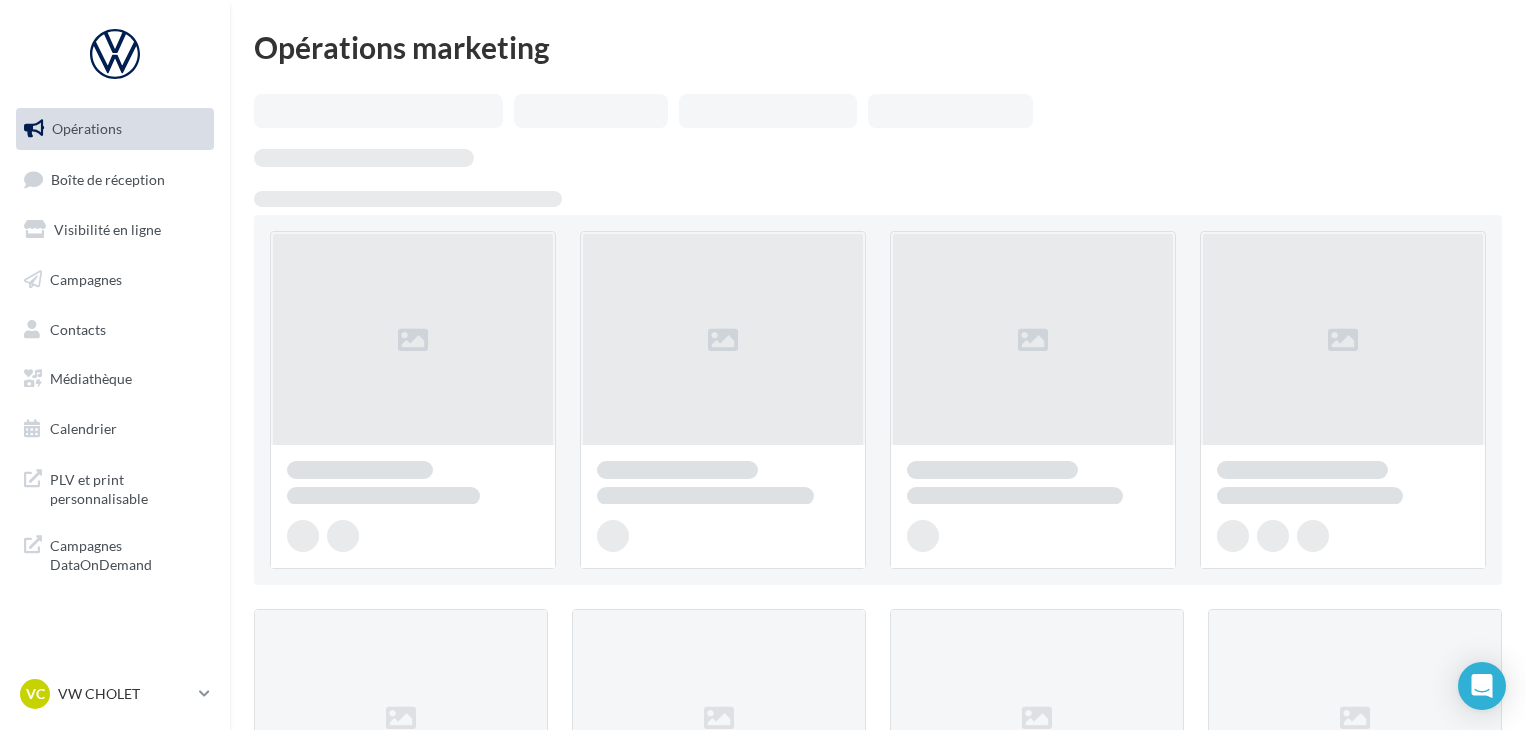 scroll, scrollTop: 0, scrollLeft: 0, axis: both 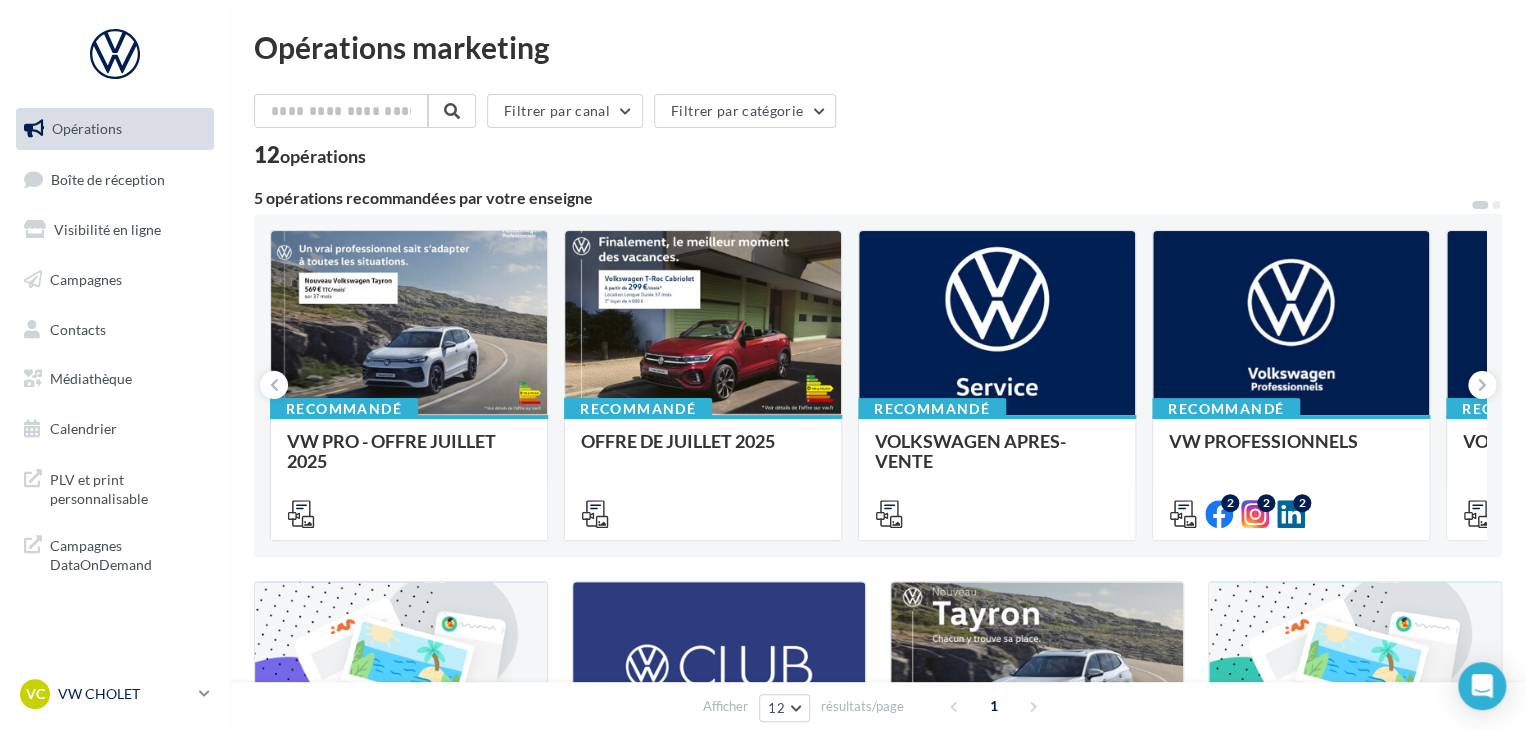 click at bounding box center (204, 693) 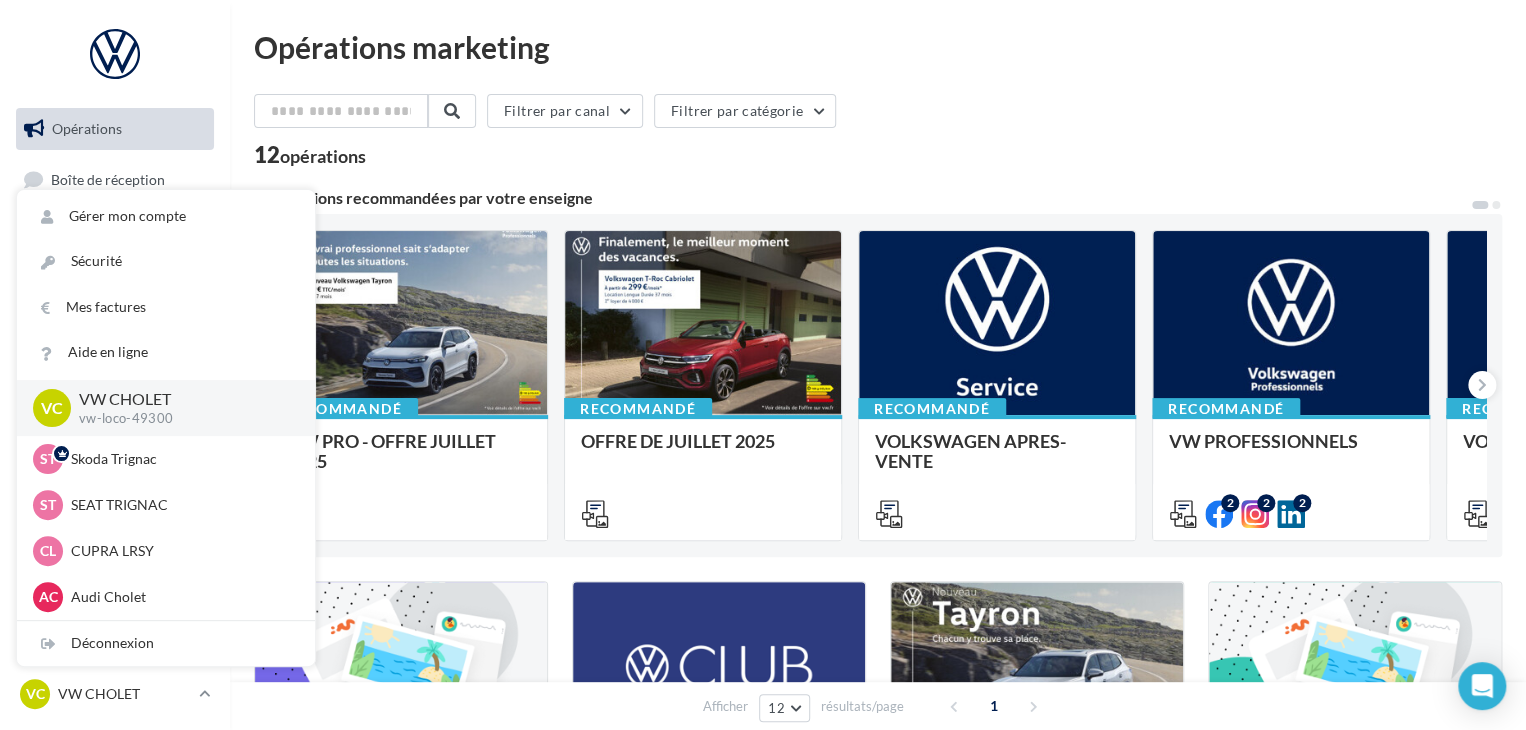 scroll, scrollTop: 100, scrollLeft: 0, axis: vertical 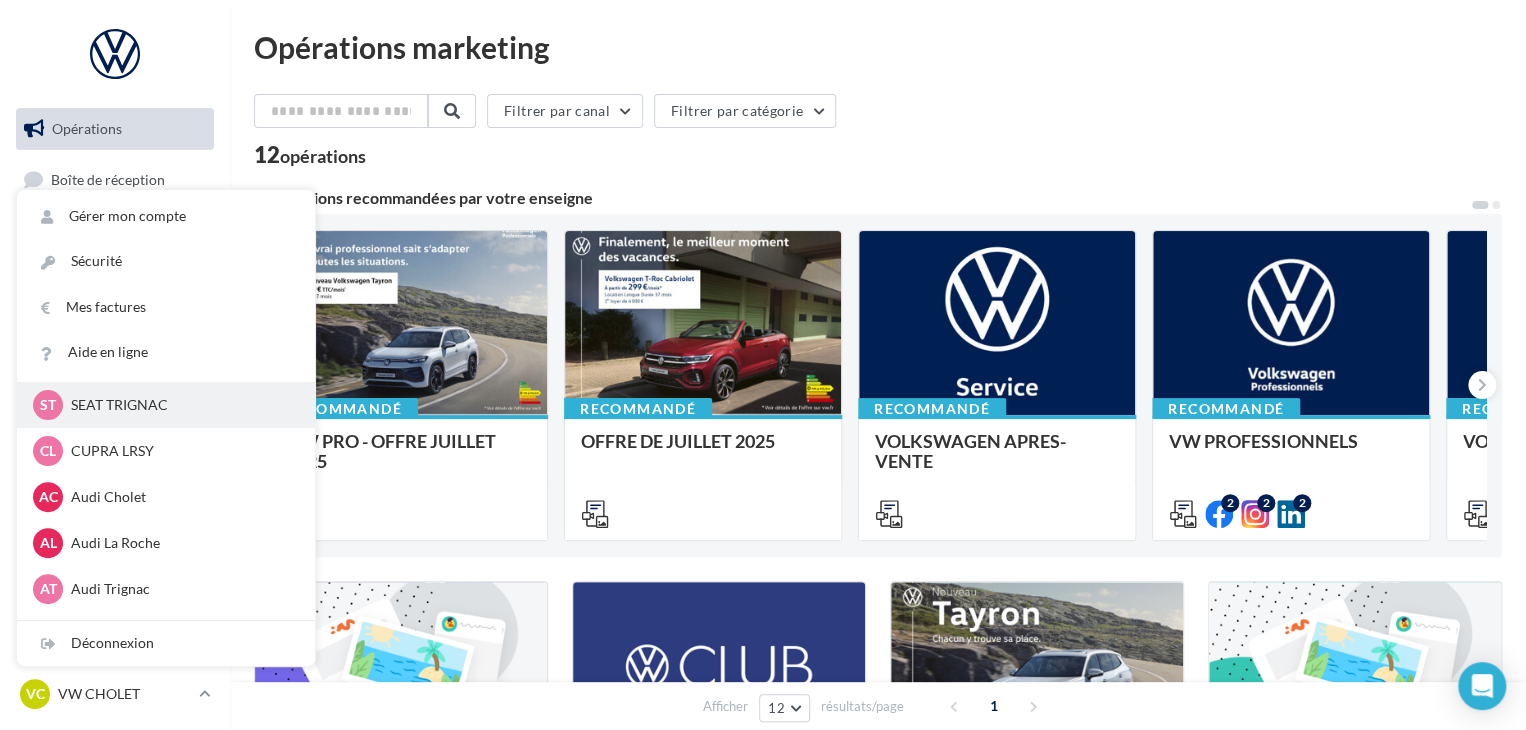 click on "ST     SEAT TRIGNAC   SEAT-TRIGNAC" at bounding box center (166, 405) 